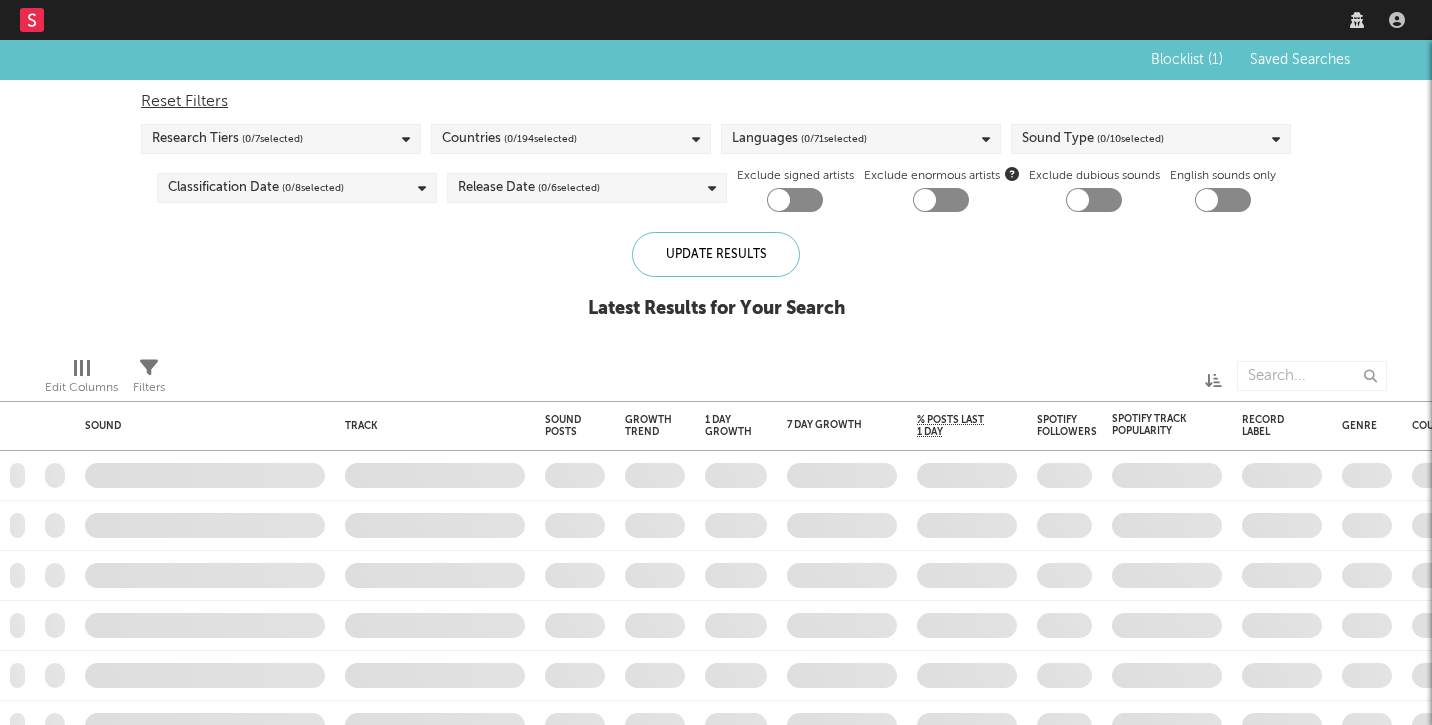 scroll, scrollTop: 0, scrollLeft: 0, axis: both 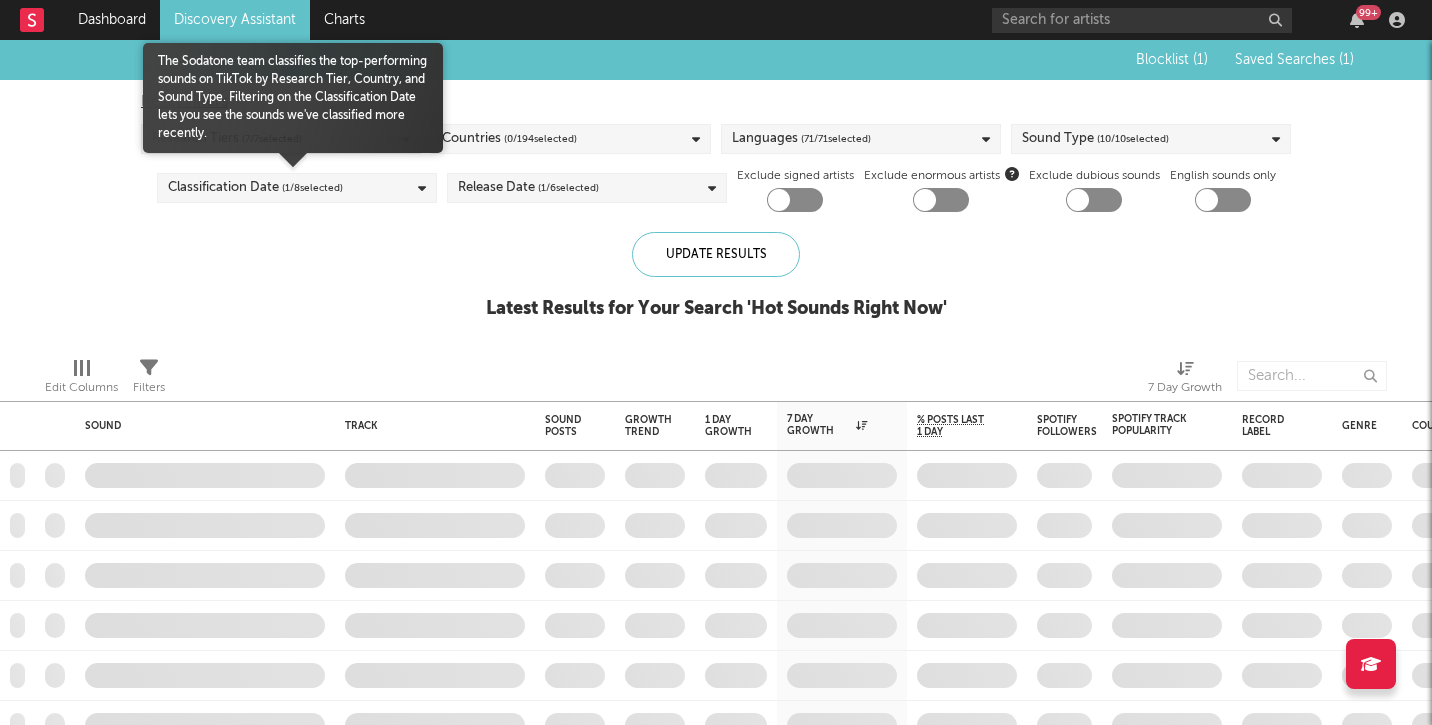 click on "Classification Date ( 1 / 8  selected)" at bounding box center (297, 188) 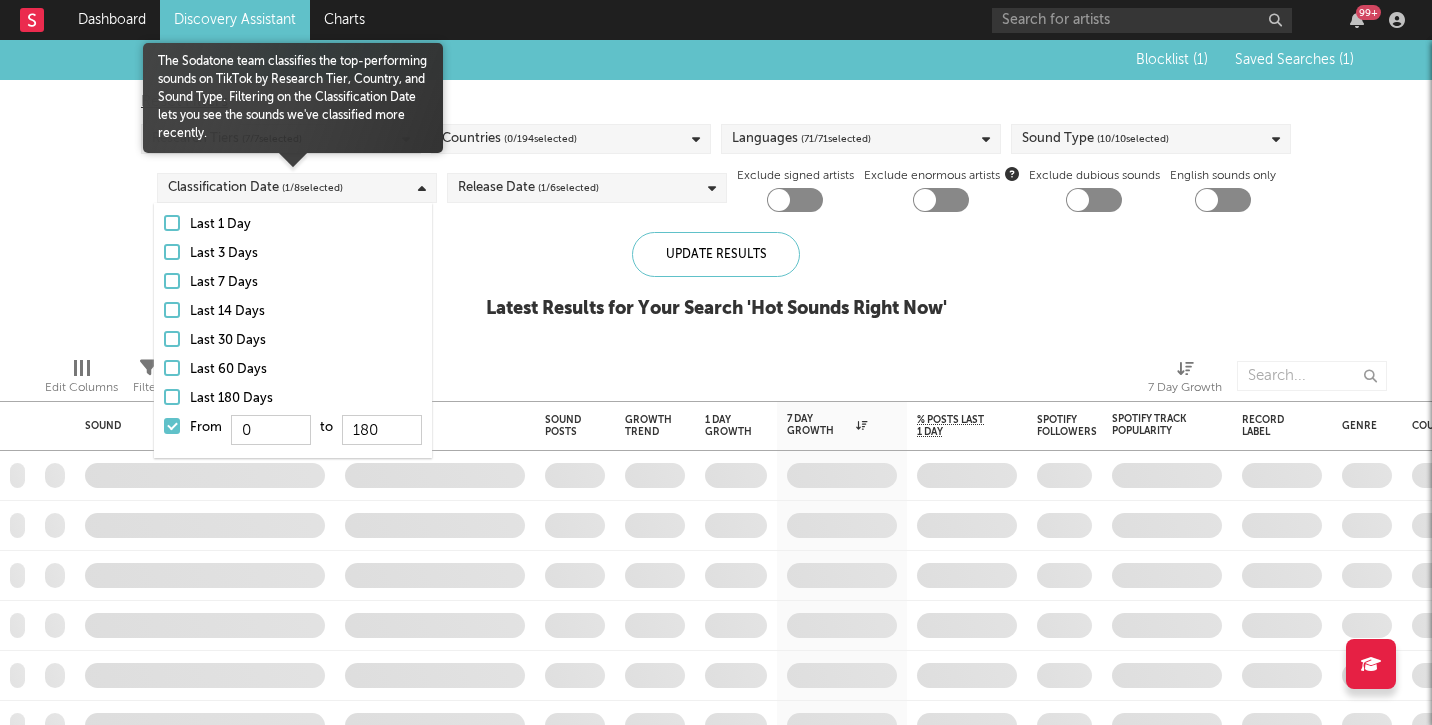 click at bounding box center [172, 426] 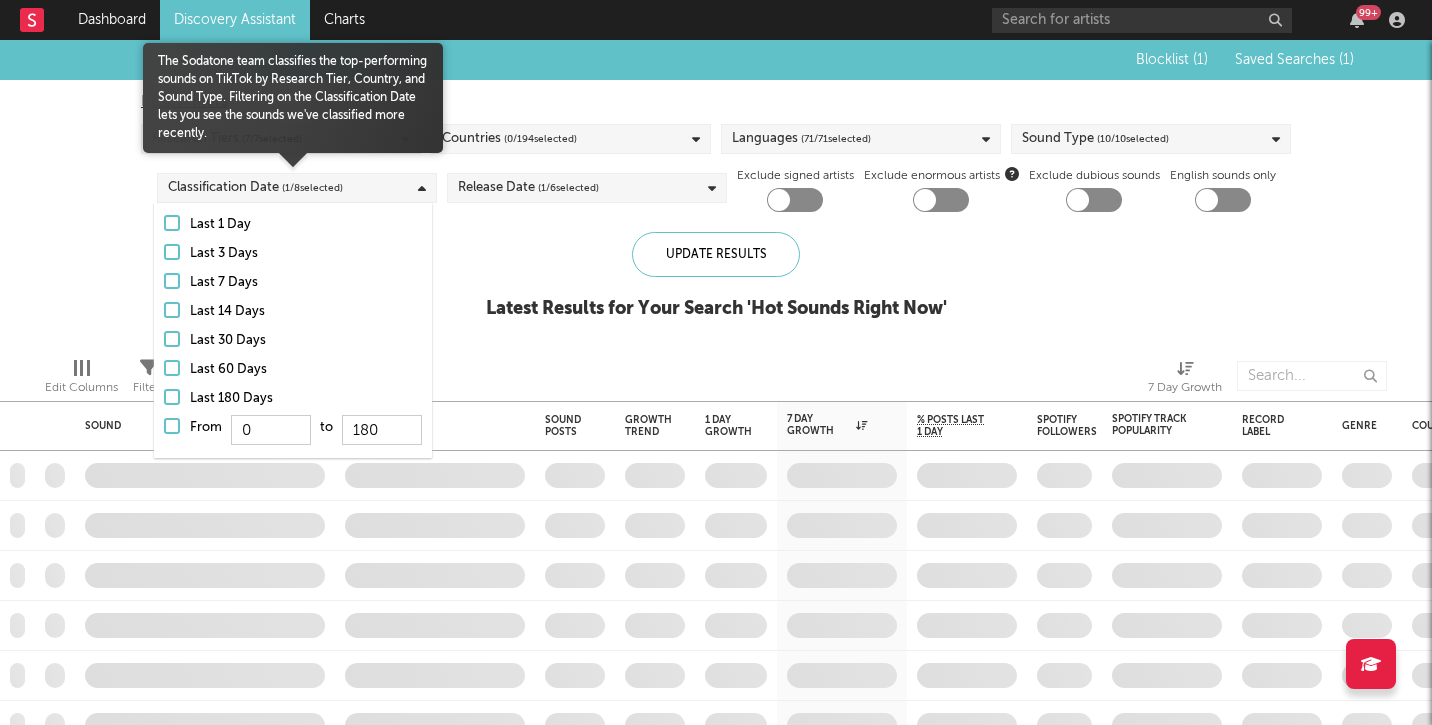type 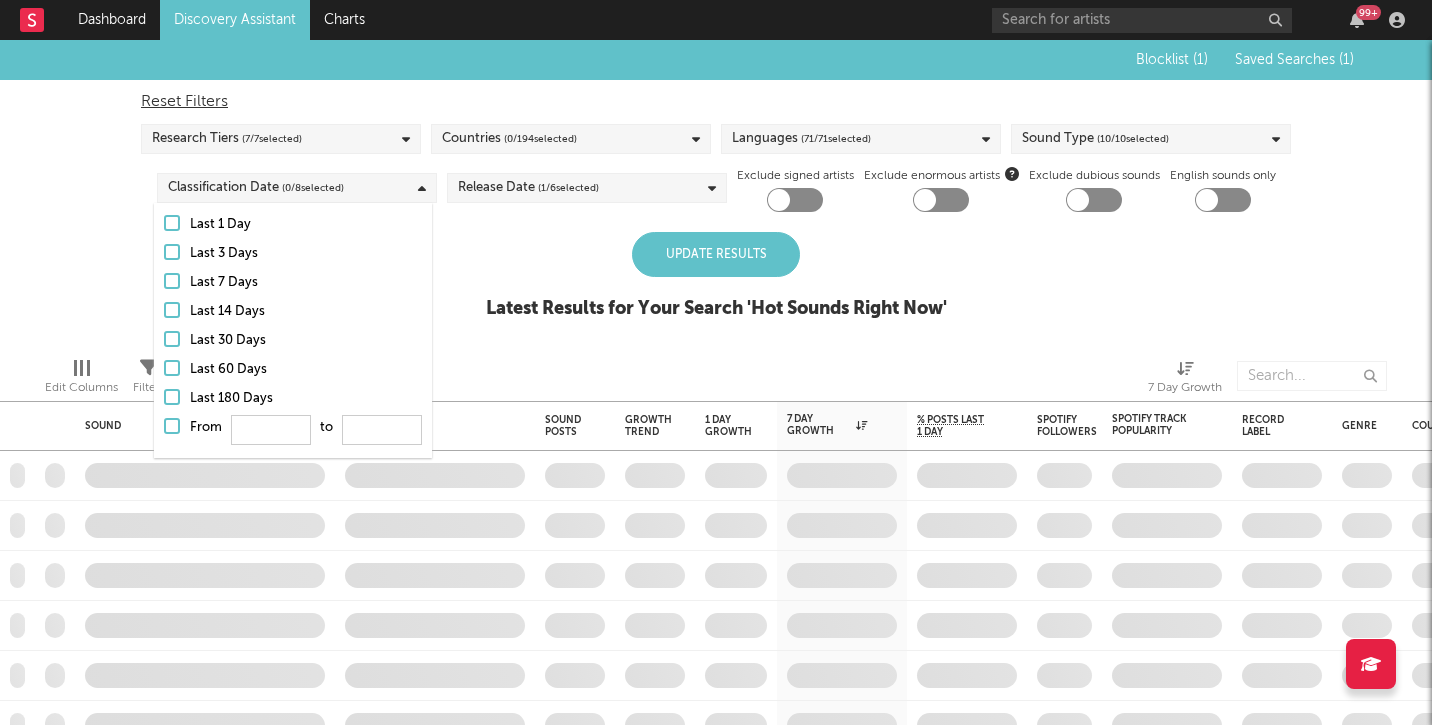 click on "Blocklist ( [NUMBER] ) Saved Searches ( [NUMBER] ) Reset Filters Research Tiers ( [NUMBER] / [NUMBER] selected) Countries ( [NUMBER] / [NUMBER] selected) Languages ( [NUMBER] / [NUMBER] selected) Sound Type ( [NUMBER] / [NUMBER] selected) Classification Date ( [NUMBER] / [NUMBER] selected) Release Date ( [NUMBER] / [NUMBER] selected) Exclude signed artists Exclude enormous artists Exclude dubious sounds English sounds only Update Results Latest Results for Your Search '[TITLE]'" at bounding box center [716, 190] 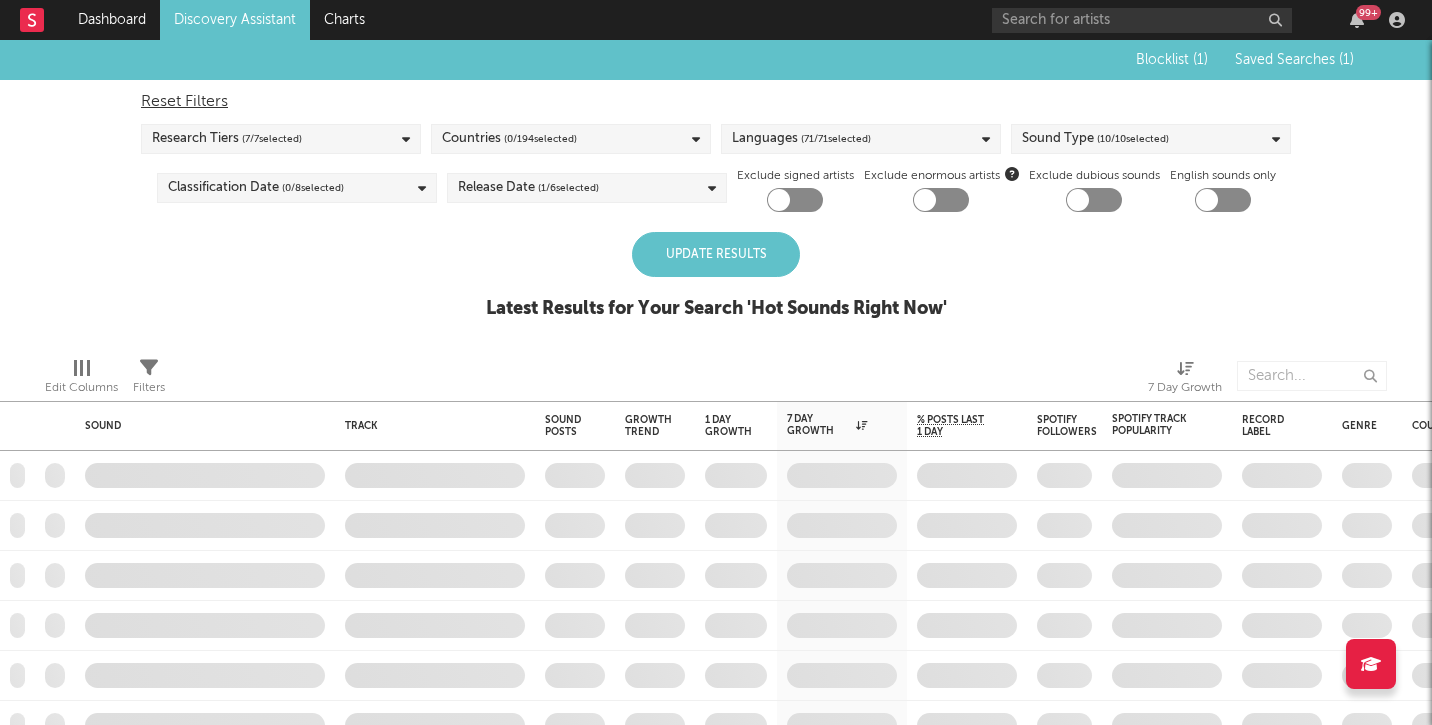 click on "Update Results" at bounding box center (716, 254) 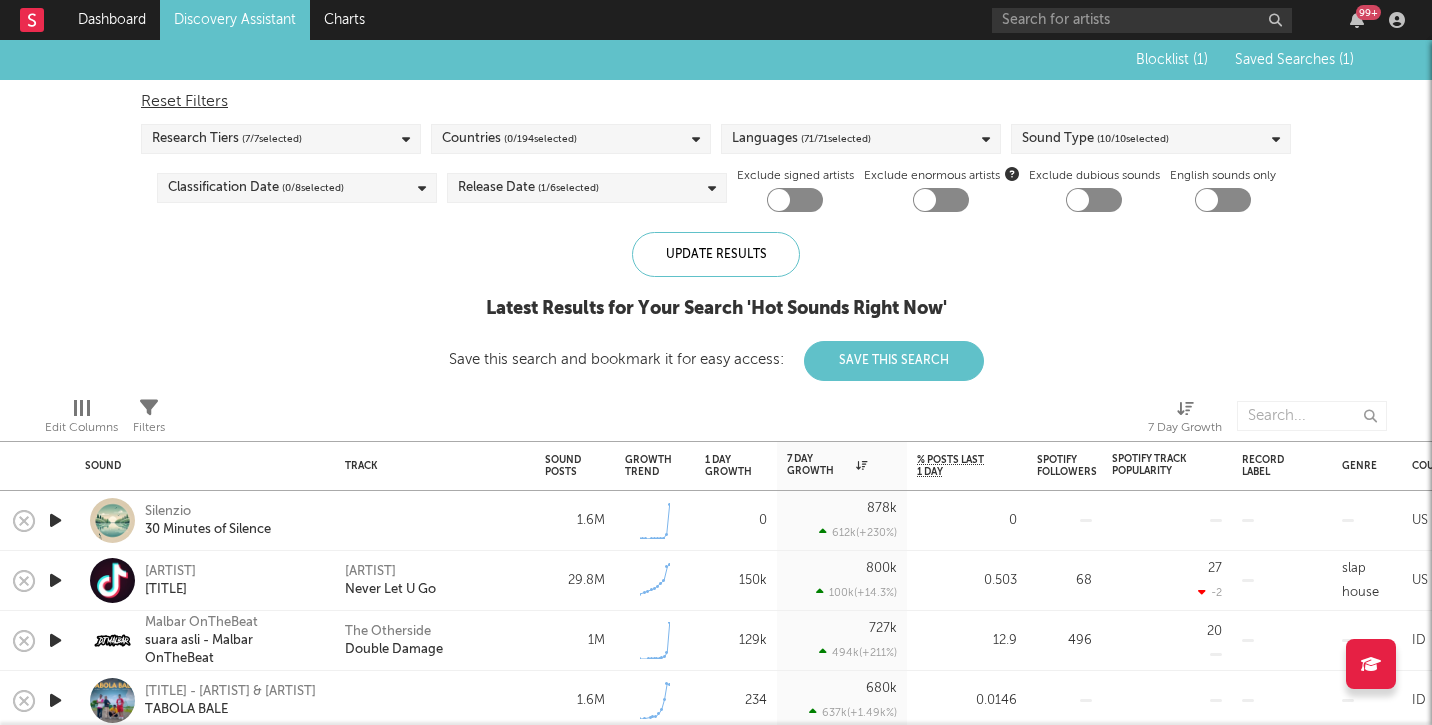 click on "Countries ( 0 / 194  selected)" at bounding box center [571, 139] 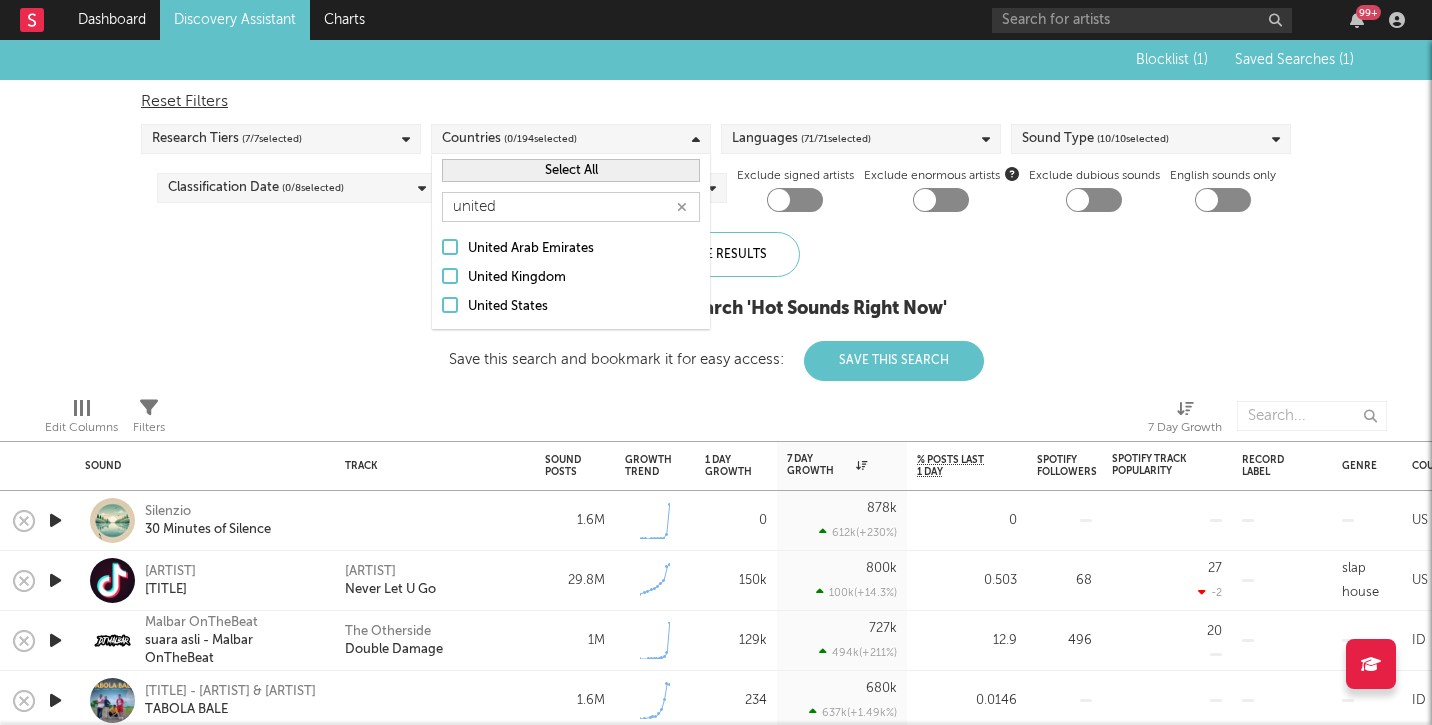type on "united" 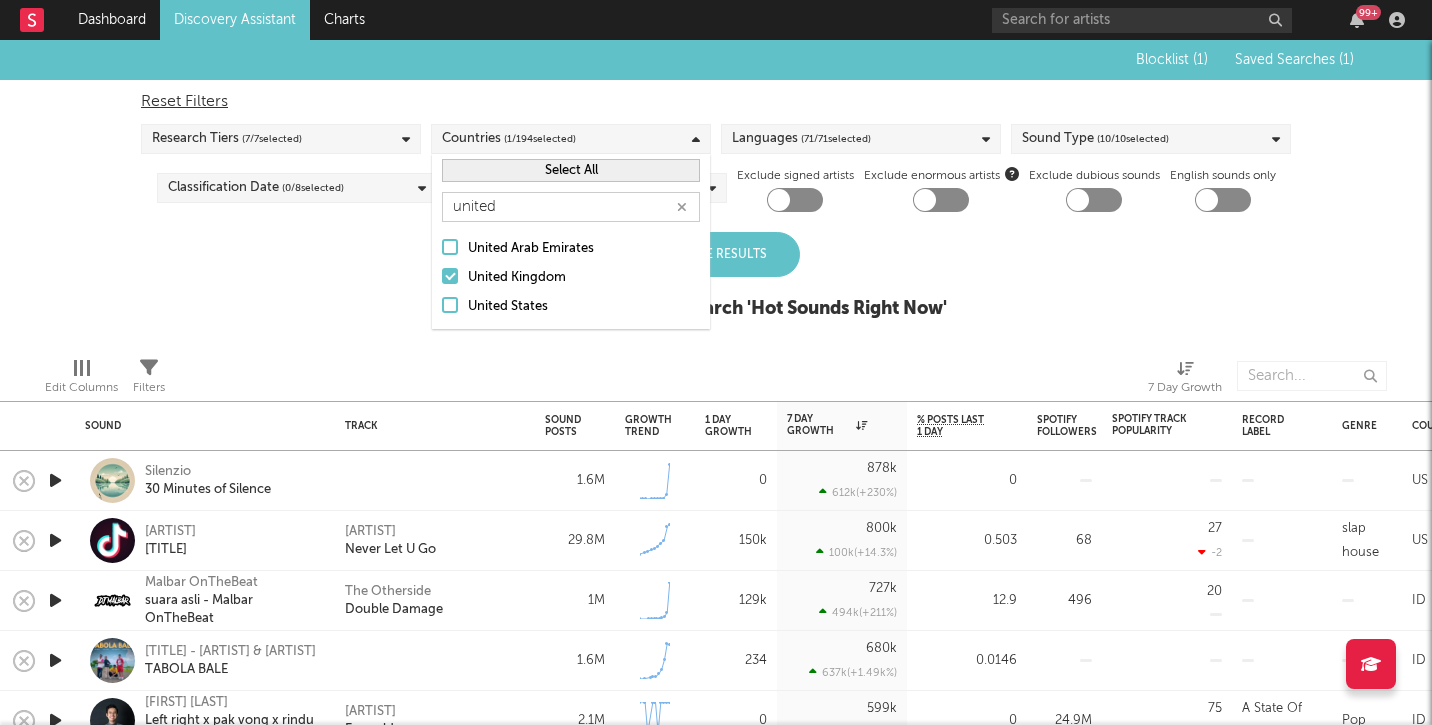 click on "Blocklist   ( 1 ) Saved Searches   ( 1 ) Reset Filters Research Tiers ( 7 / 7  selected) Countries ( 1 / 194  selected) Languages ( 71 / 71  selected) Sound Type ( 10 / 10  selected) Classification Date ( 0 / 8  selected) Release Date ( 1 / 6  selected) Exclude signed artists Exclude enormous artists   Exclude dubious sounds English sounds only Update Results Latest Results for Your Search ' Hot Sounds Right Now '" at bounding box center [716, 190] 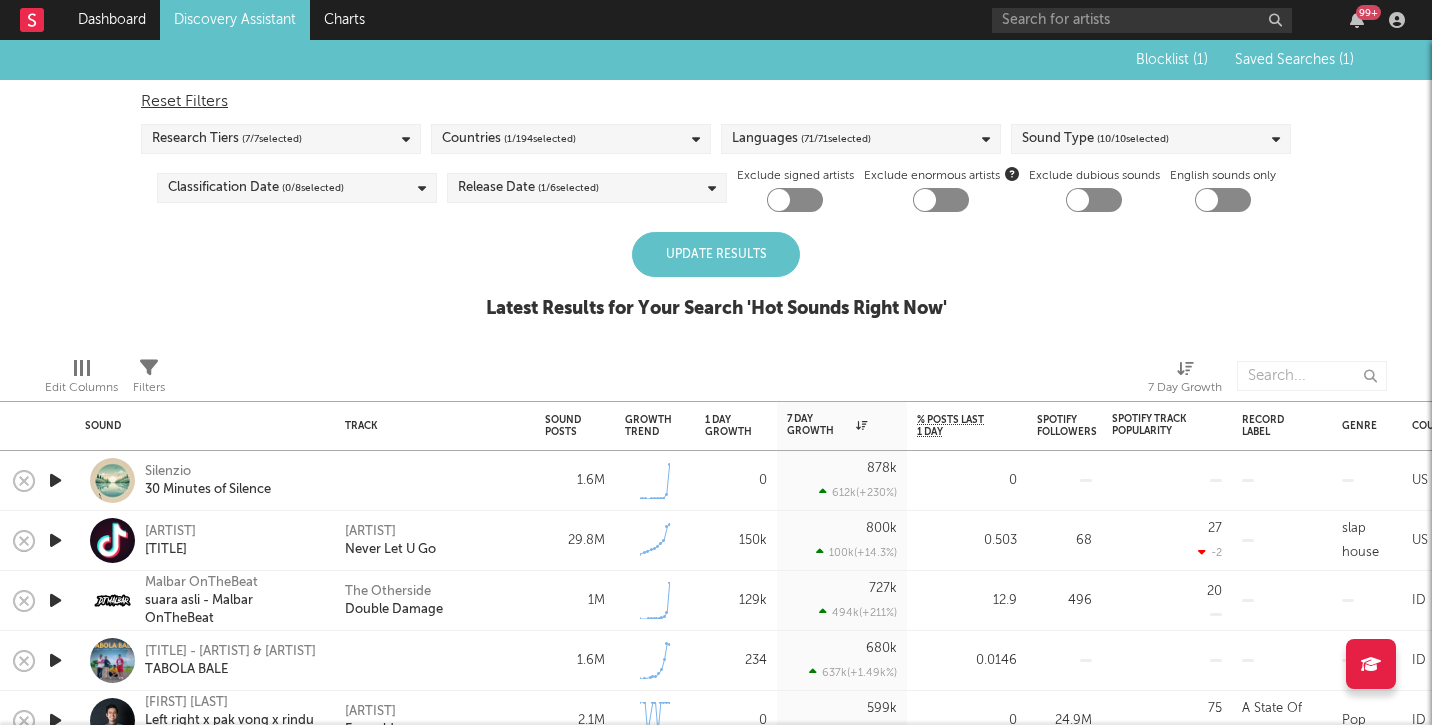 click on "Update Results" at bounding box center (716, 254) 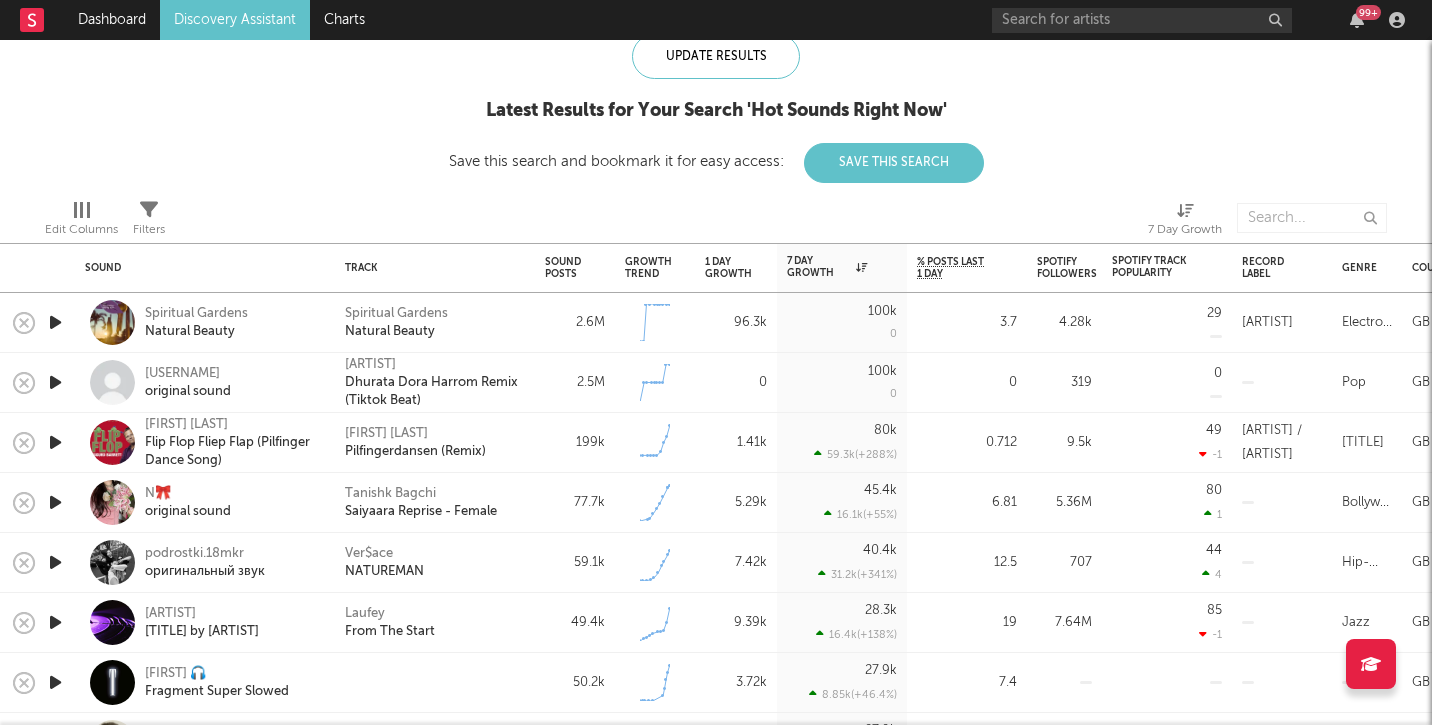 click at bounding box center [55, 382] 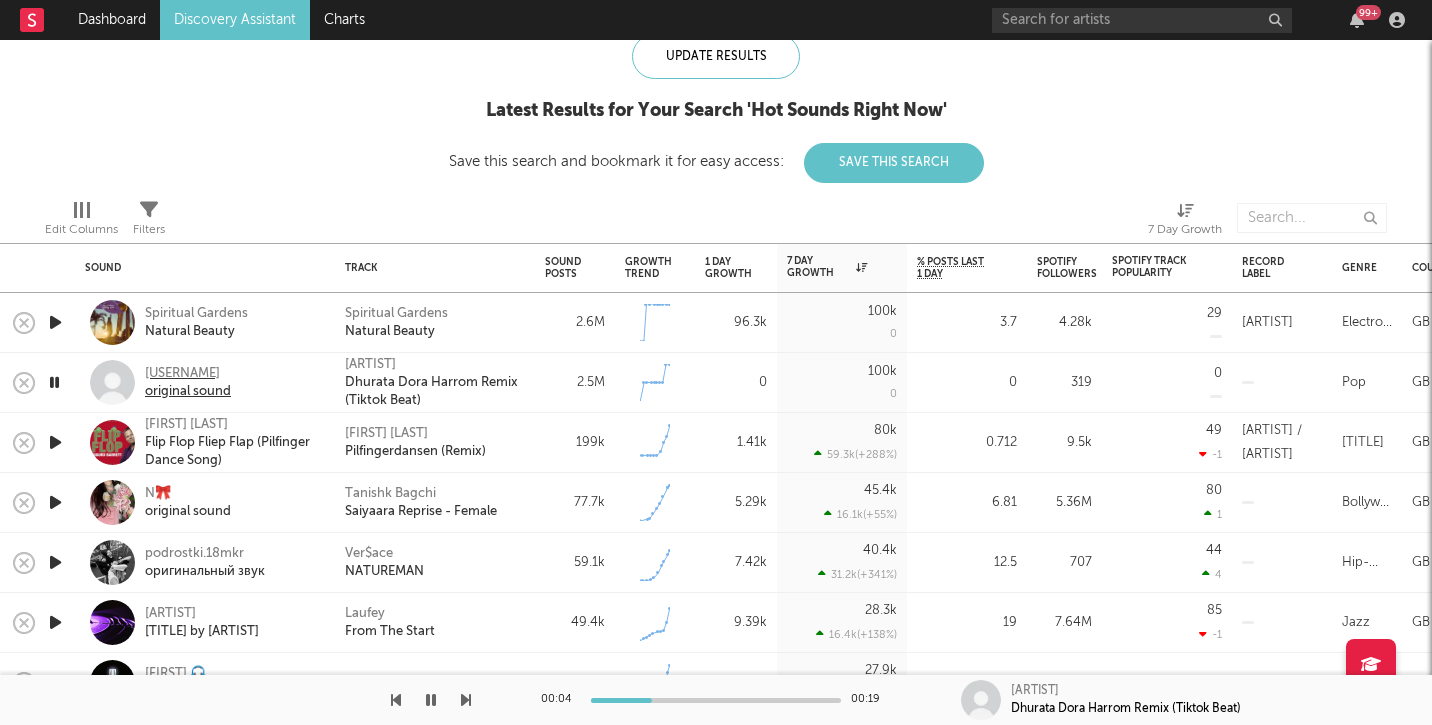 click on "original sound" at bounding box center (188, 392) 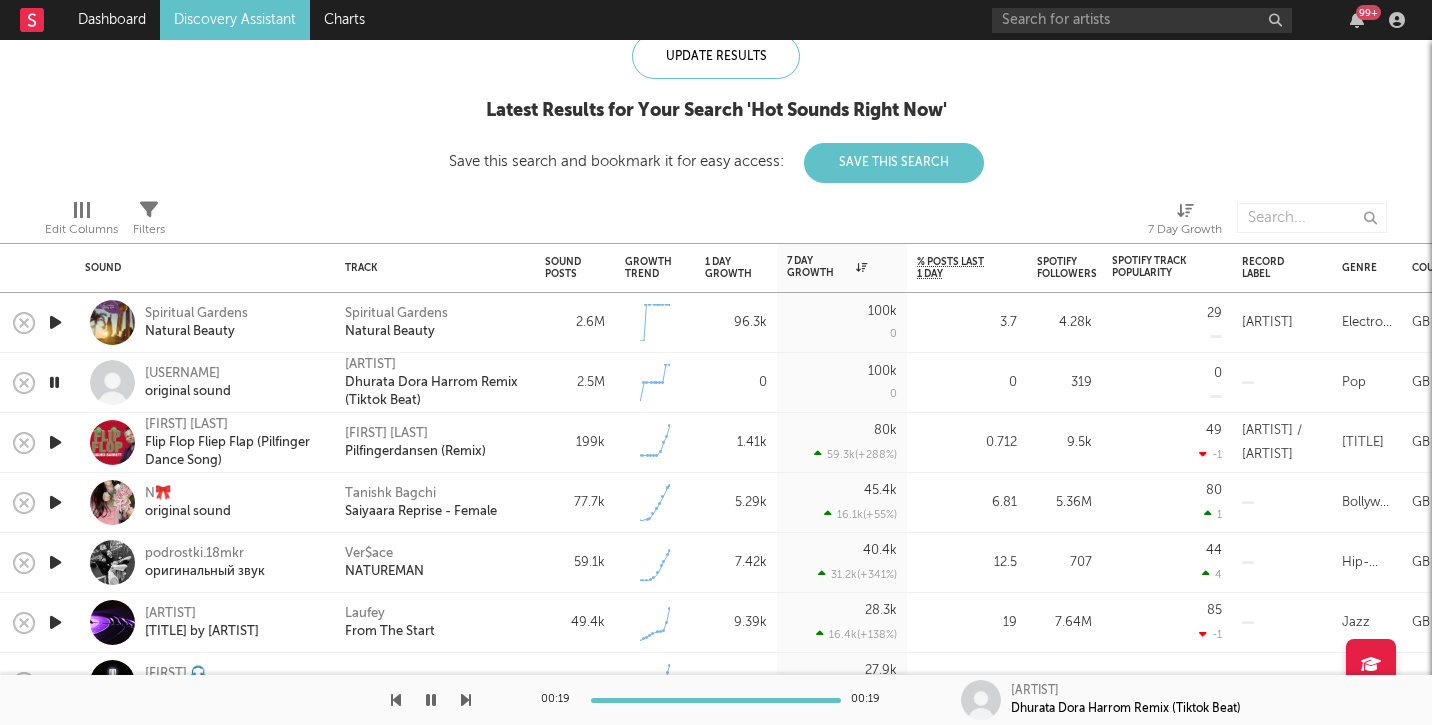 click at bounding box center (55, 442) 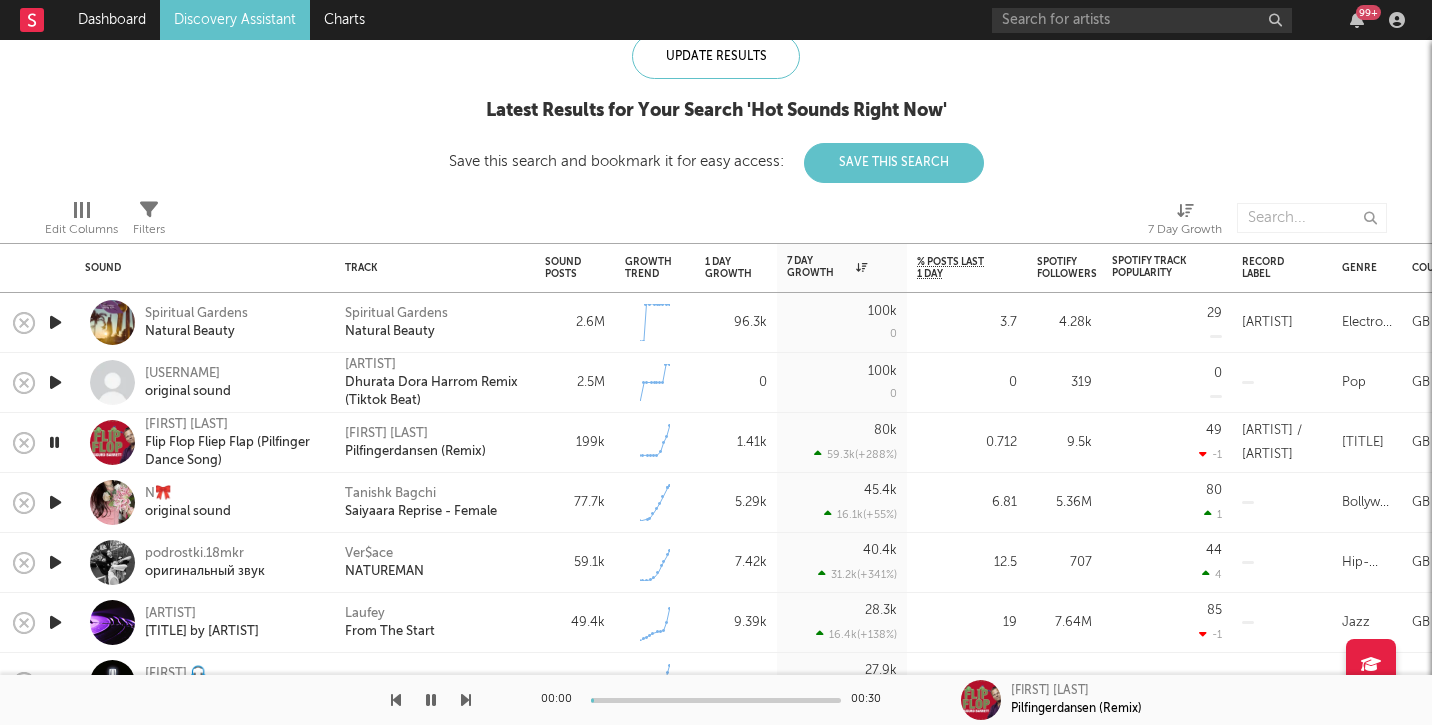 click at bounding box center (55, 502) 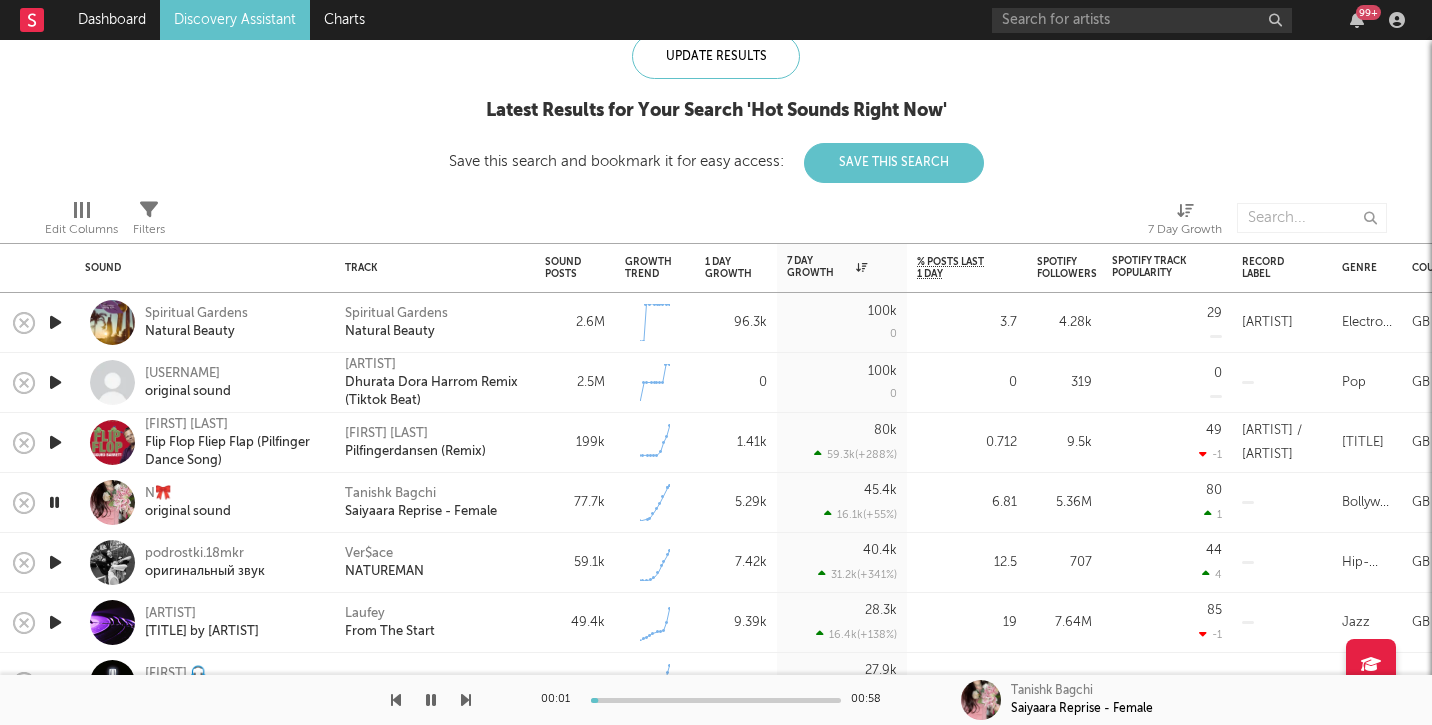 click at bounding box center (55, 322) 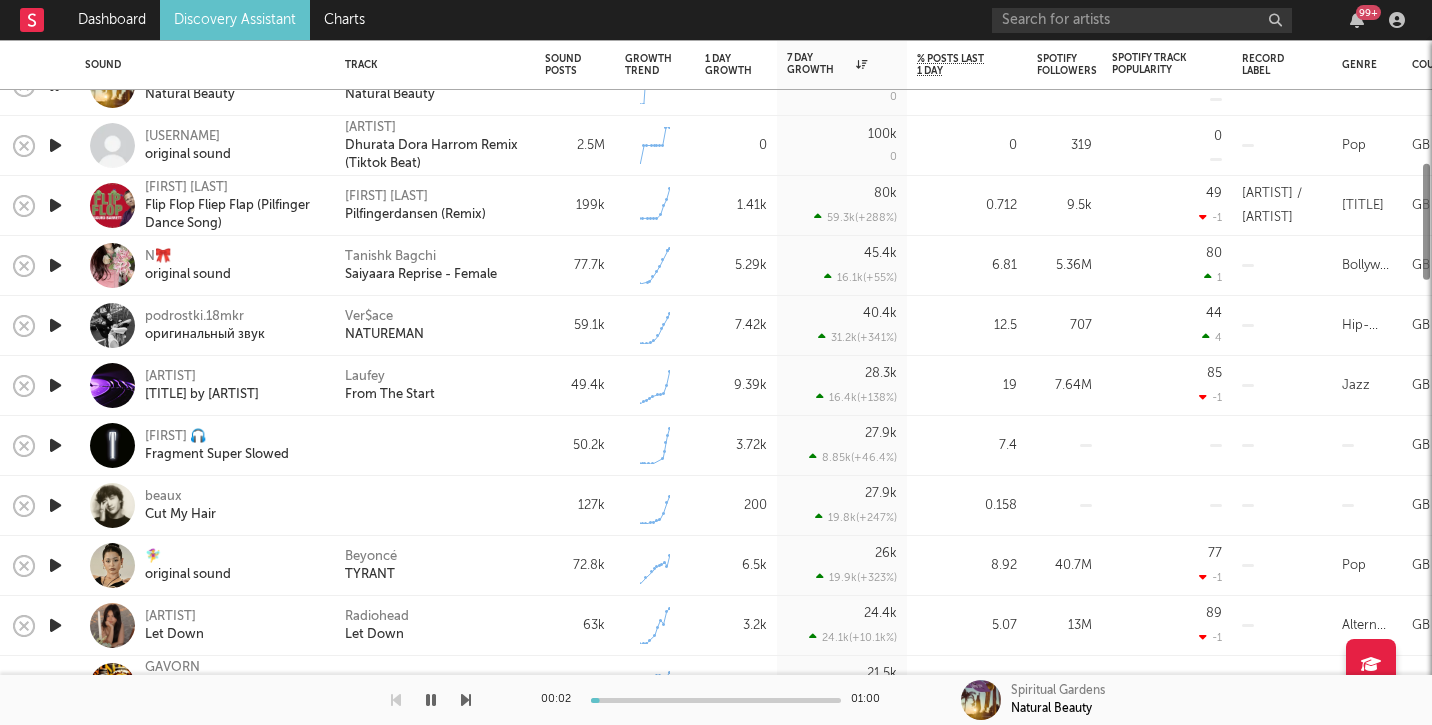 click at bounding box center [55, 505] 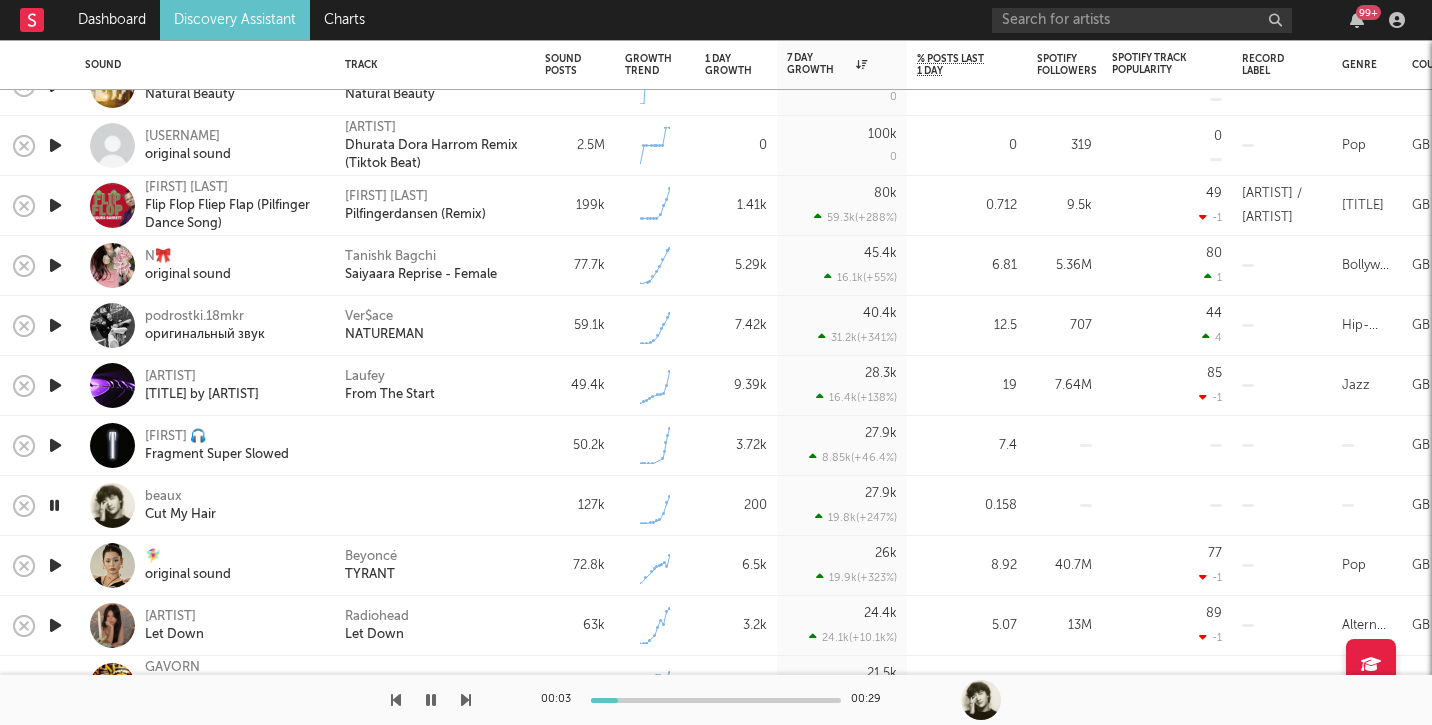 click at bounding box center [55, 445] 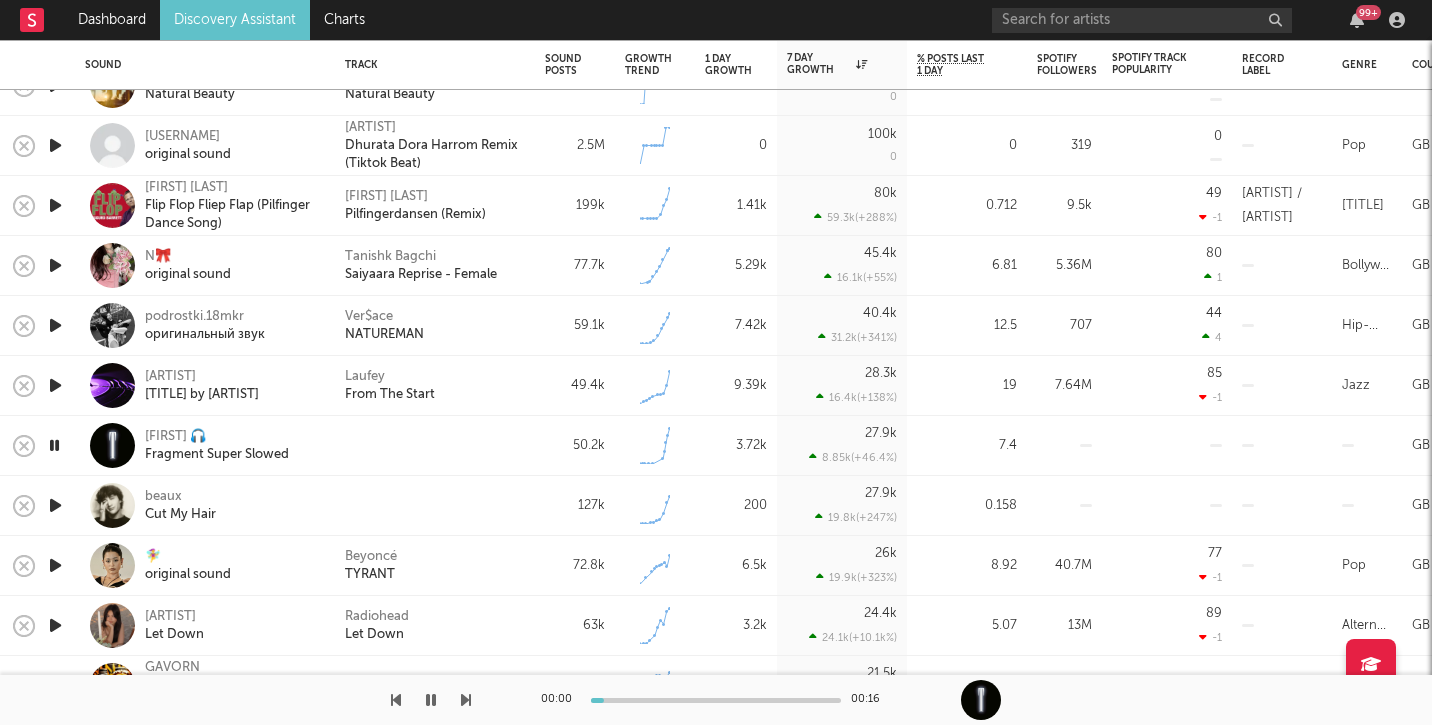 click at bounding box center [55, 385] 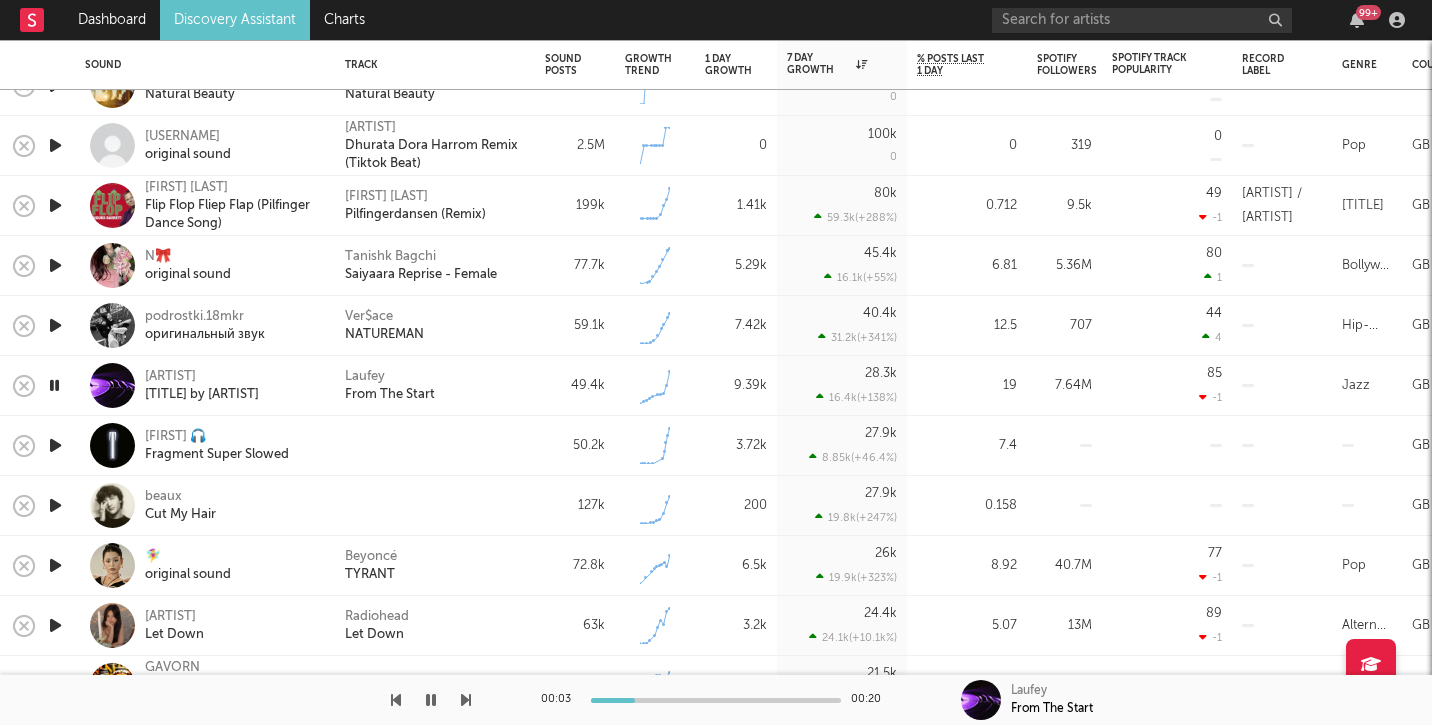 click at bounding box center [55, 325] 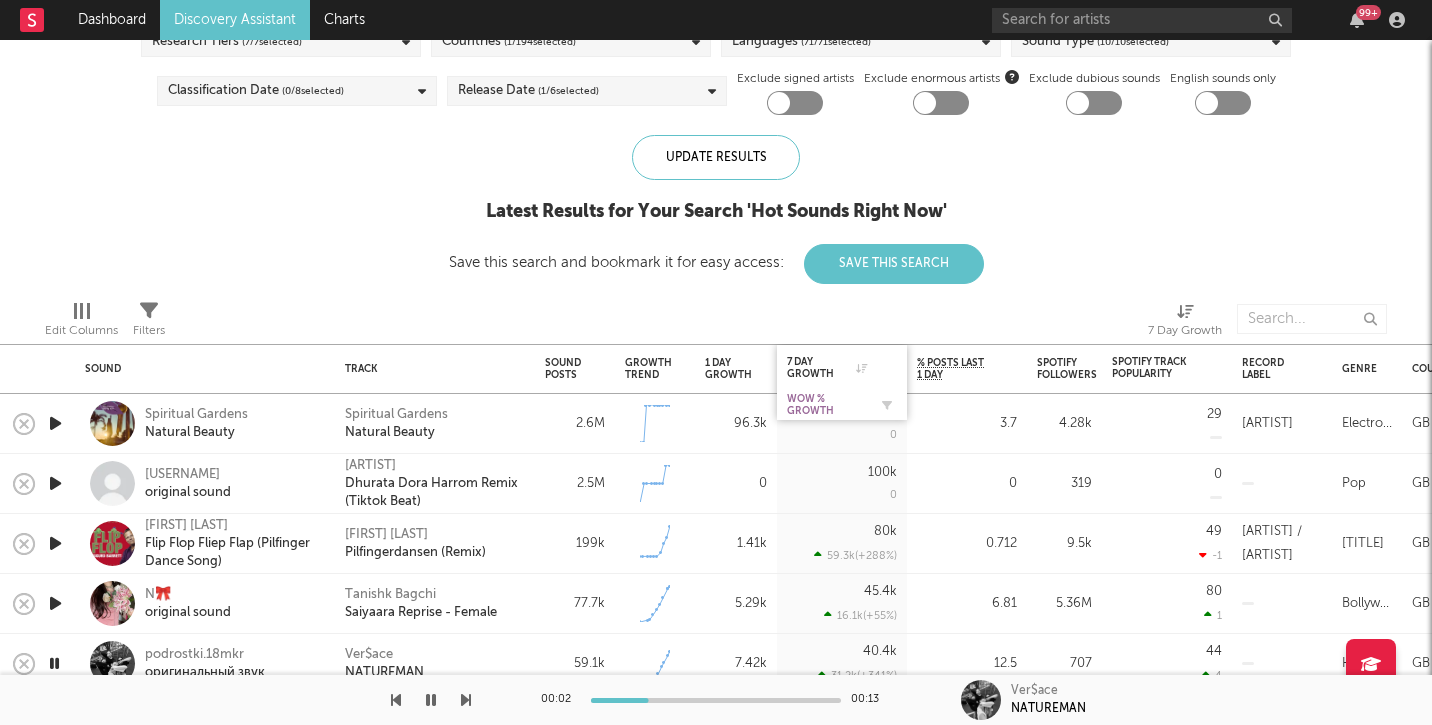 click on "WoW % Growth" at bounding box center (827, 405) 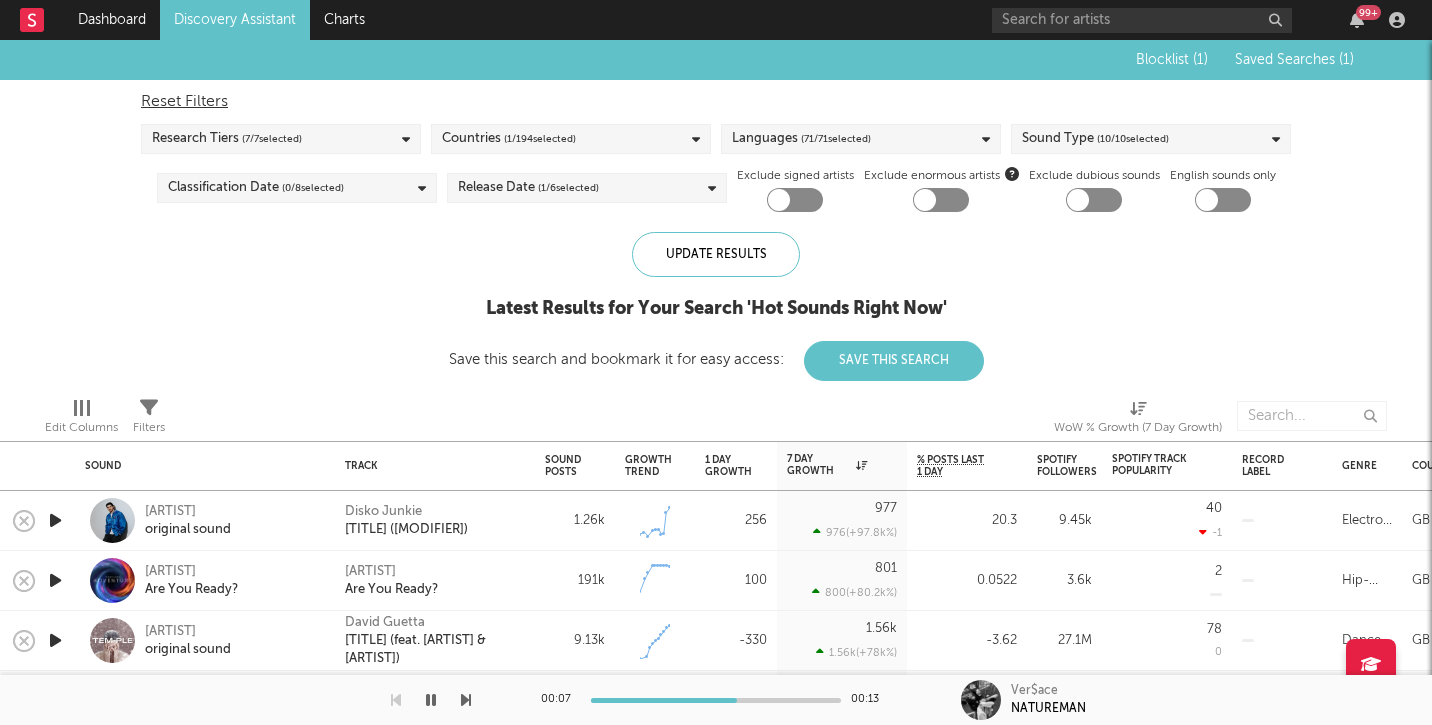 click at bounding box center (55, 520) 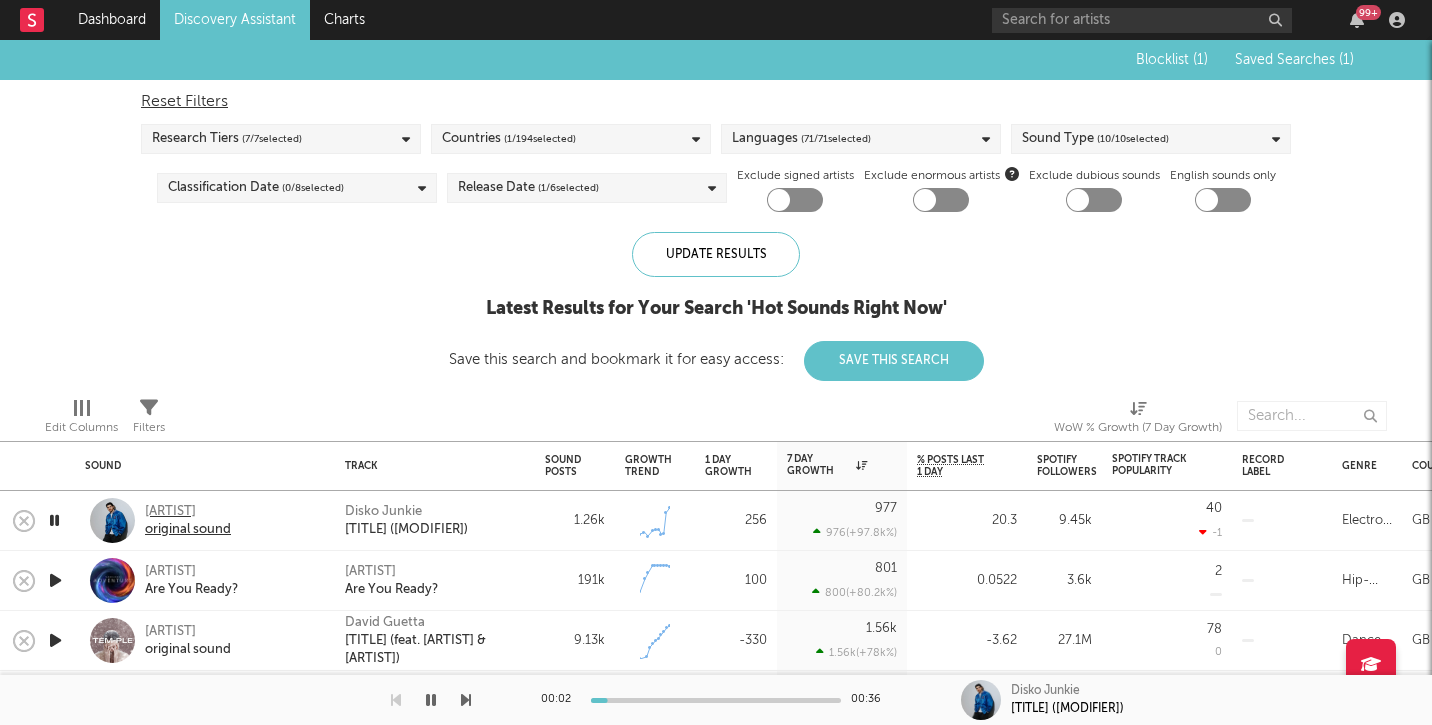 click on "original sound" at bounding box center (188, 530) 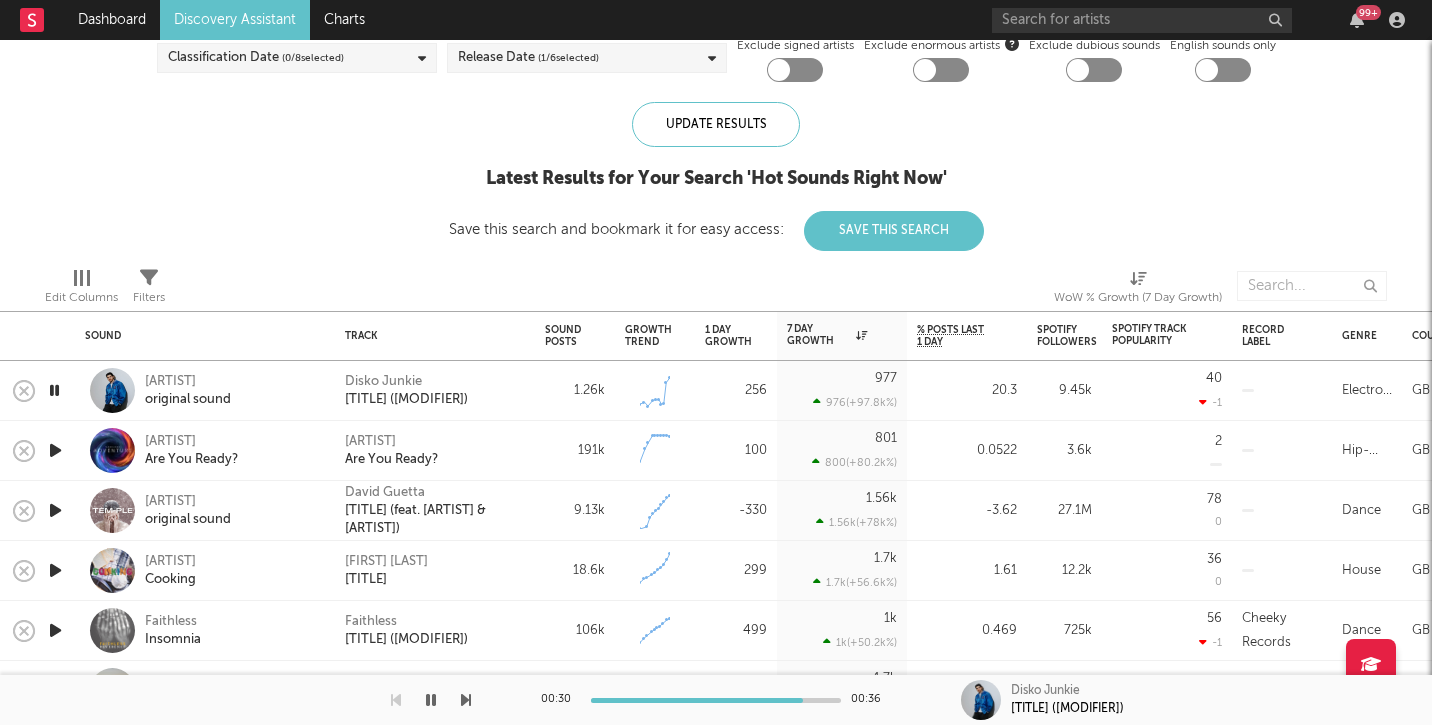 click at bounding box center (55, 450) 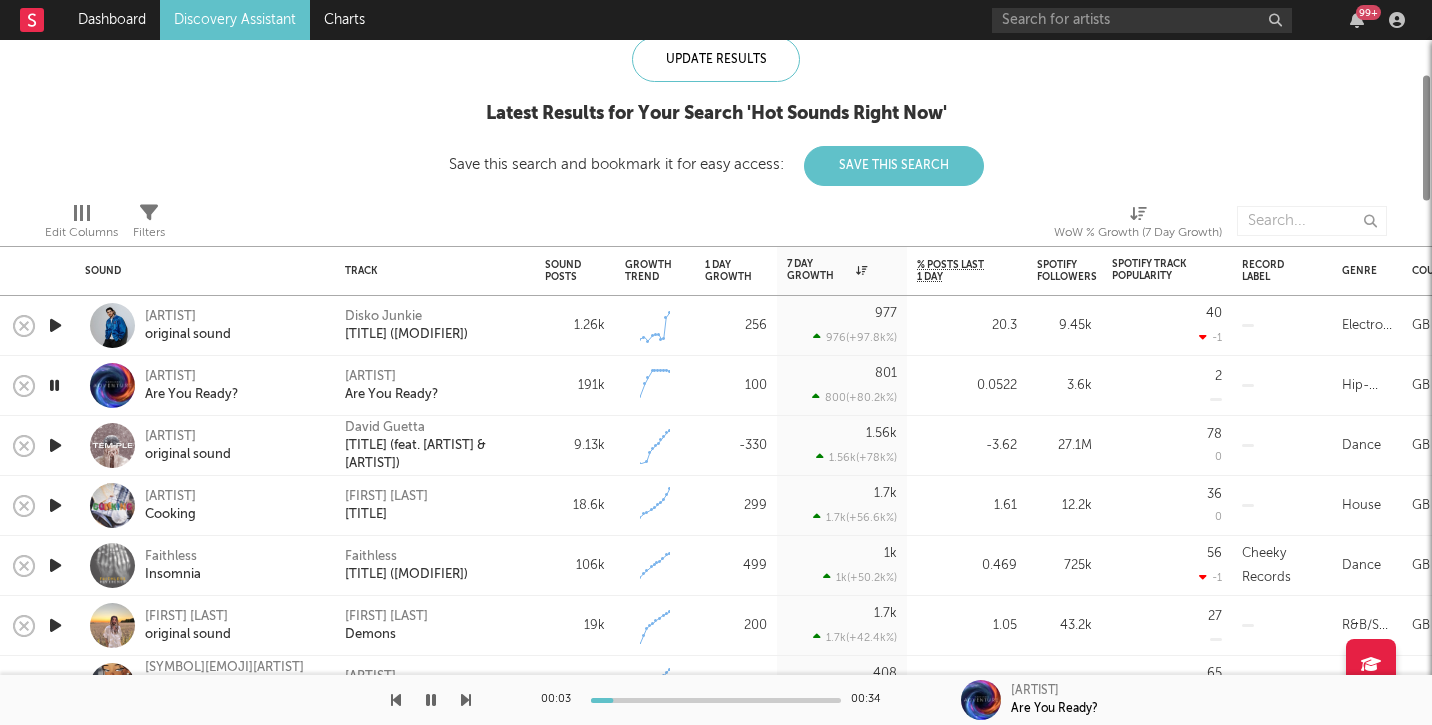 click at bounding box center [55, 505] 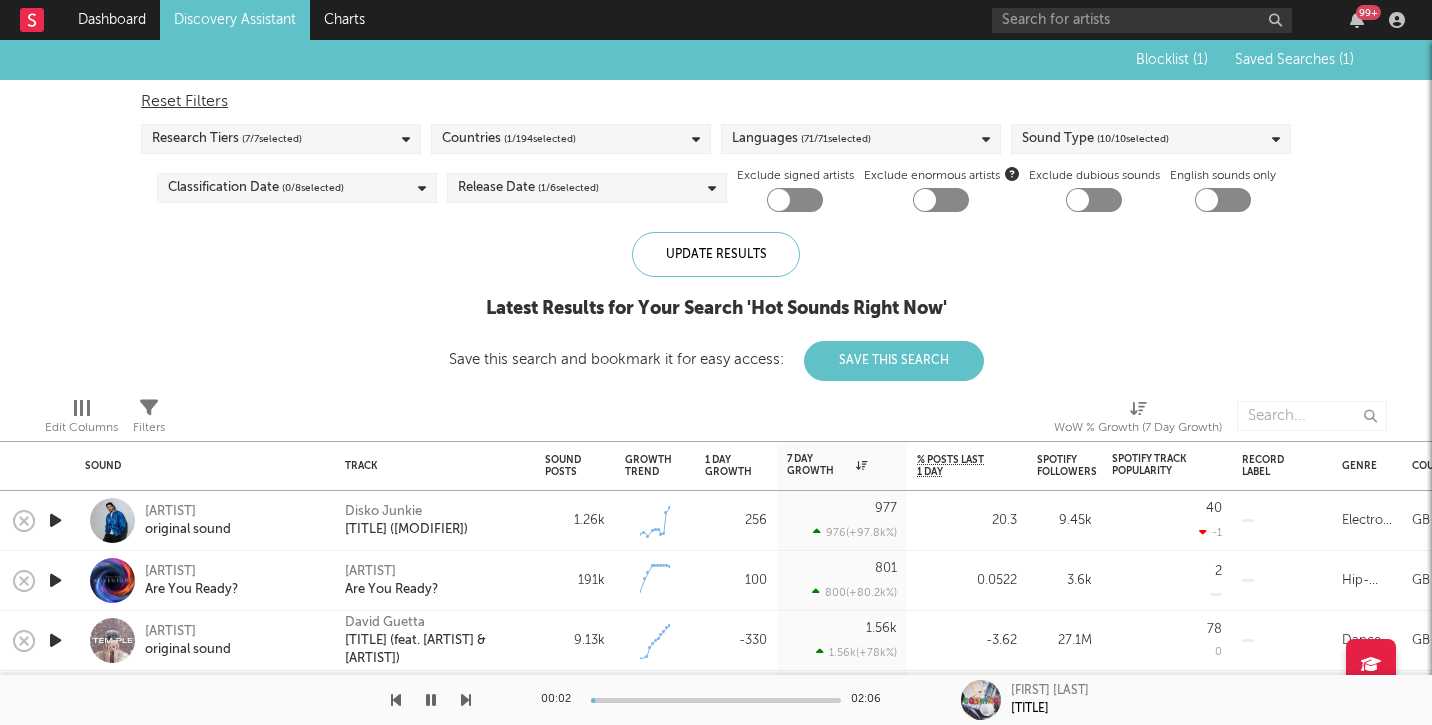 click on "Countries ( 1 / 194  selected)" at bounding box center [571, 139] 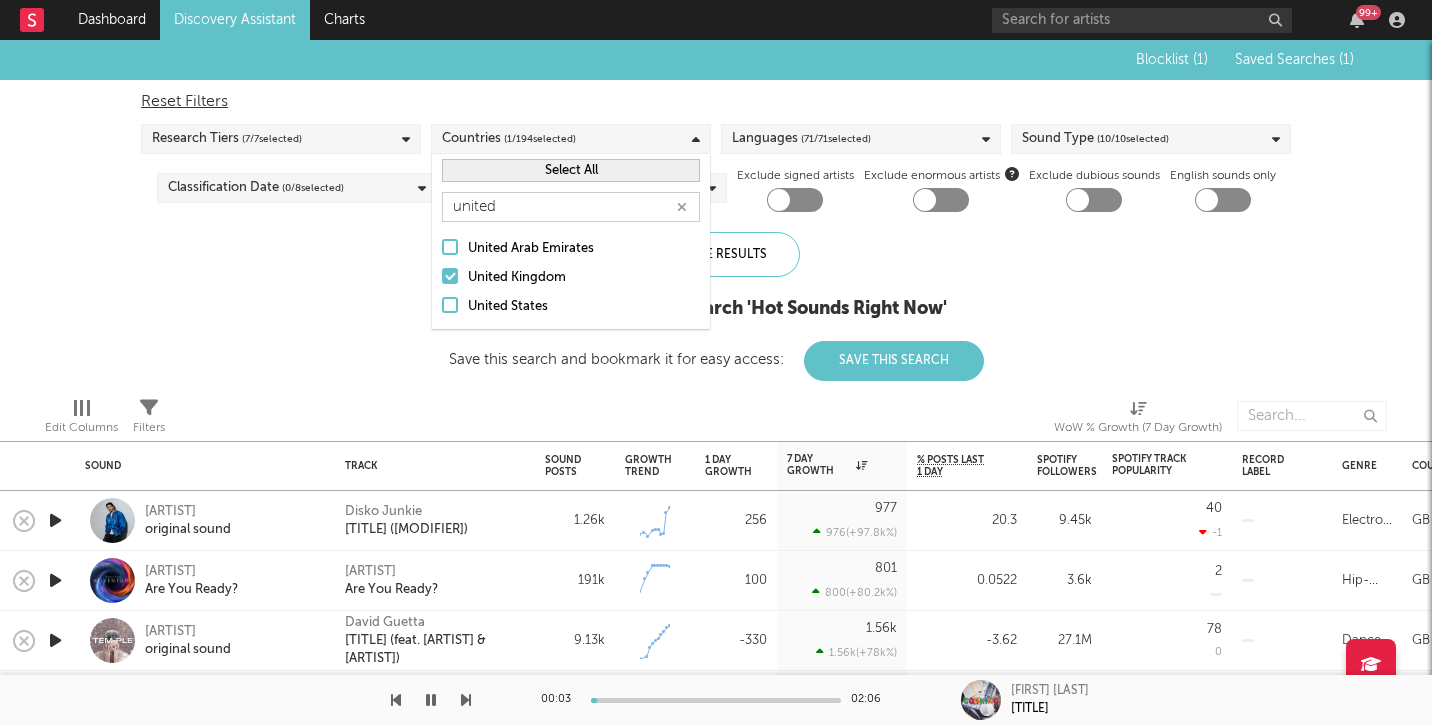 click on "United Kingdom" at bounding box center [571, 278] 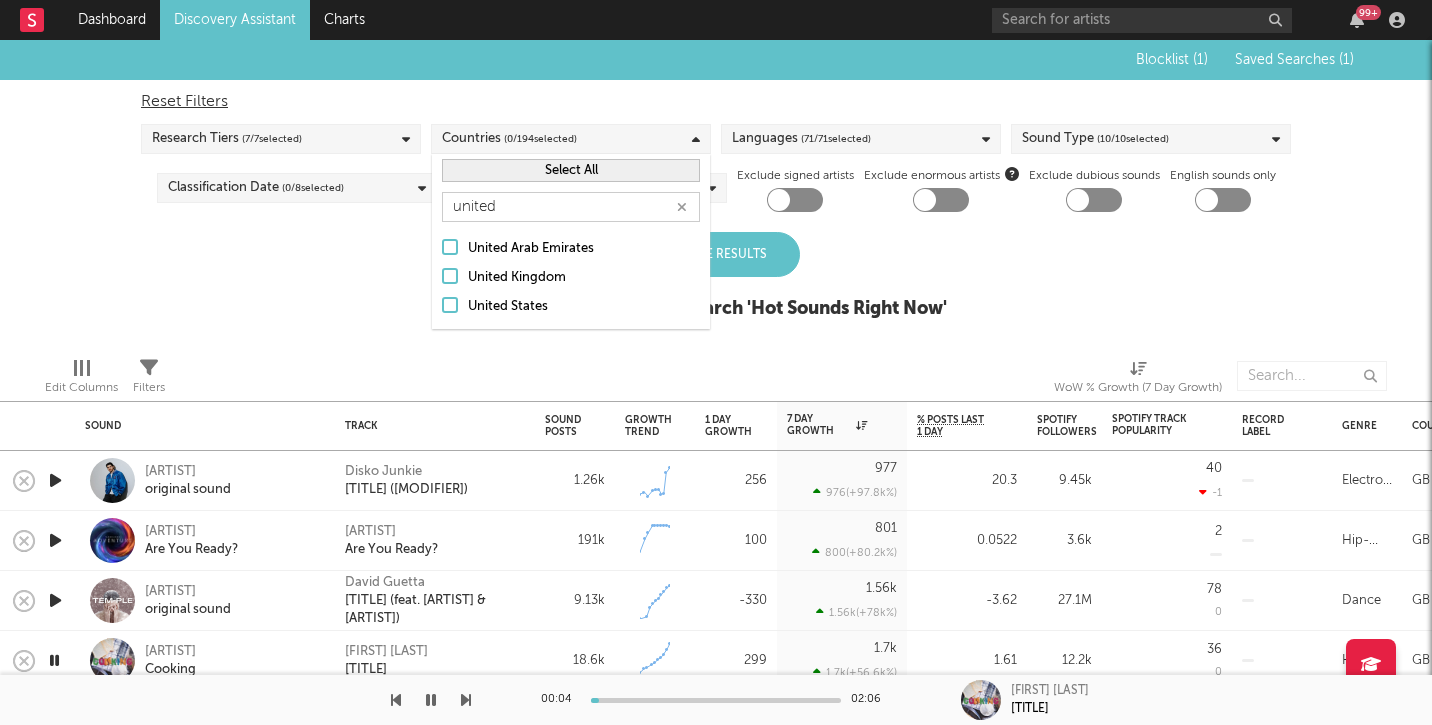 click on "Update Results" at bounding box center (716, 254) 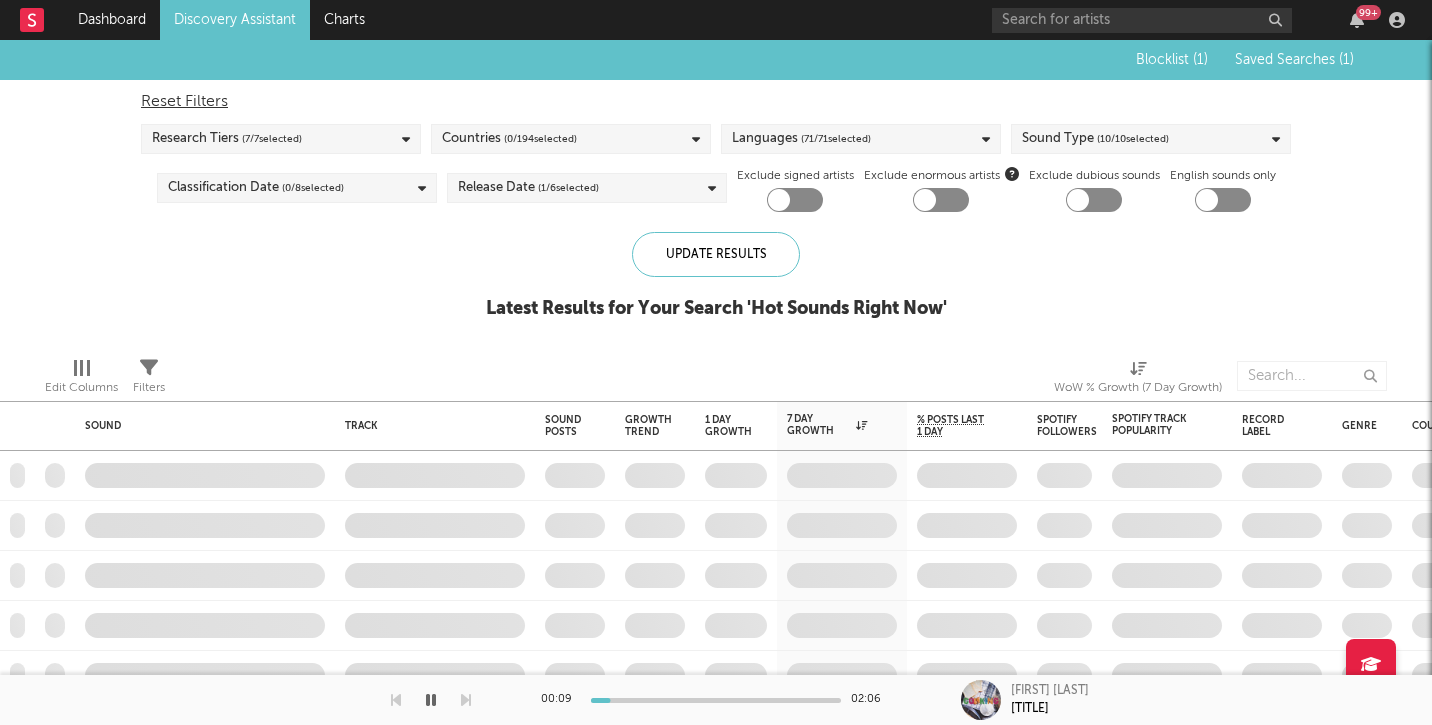click at bounding box center (431, 700) 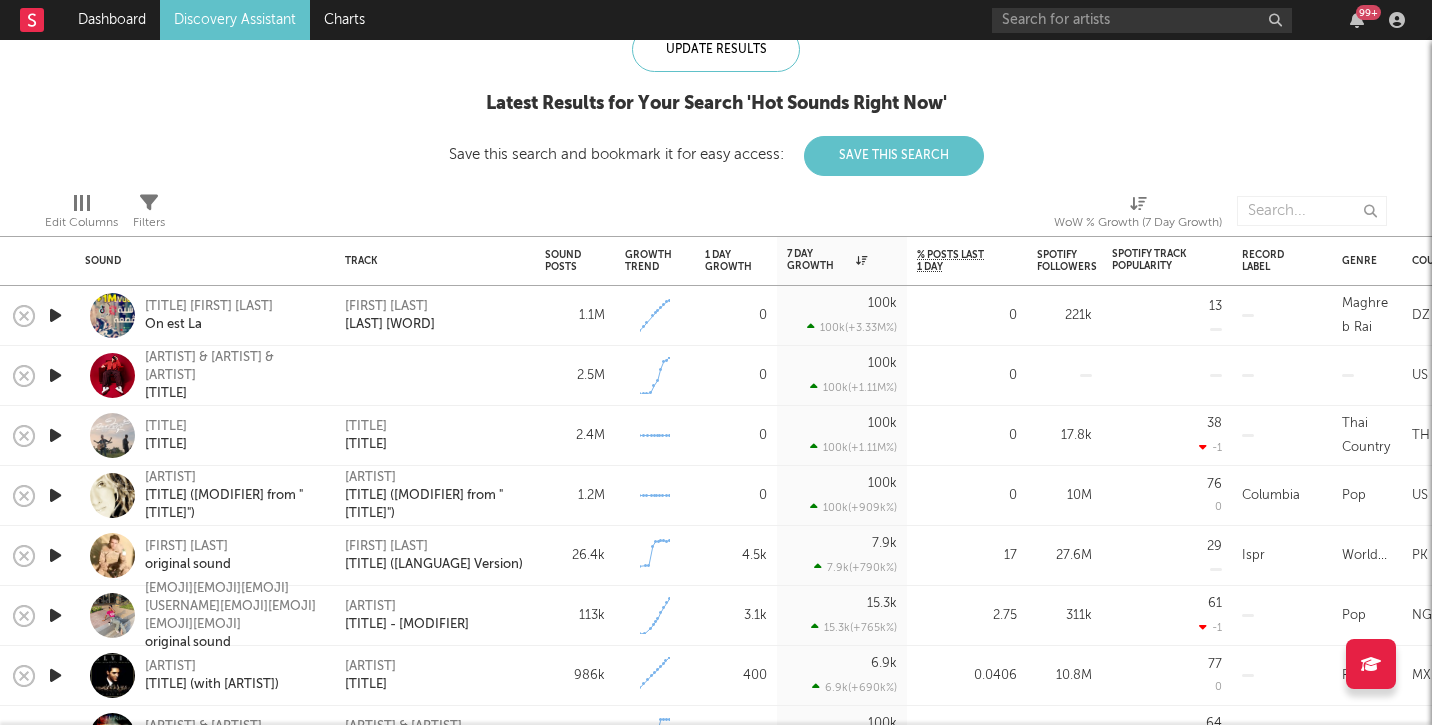 click at bounding box center [55, 315] 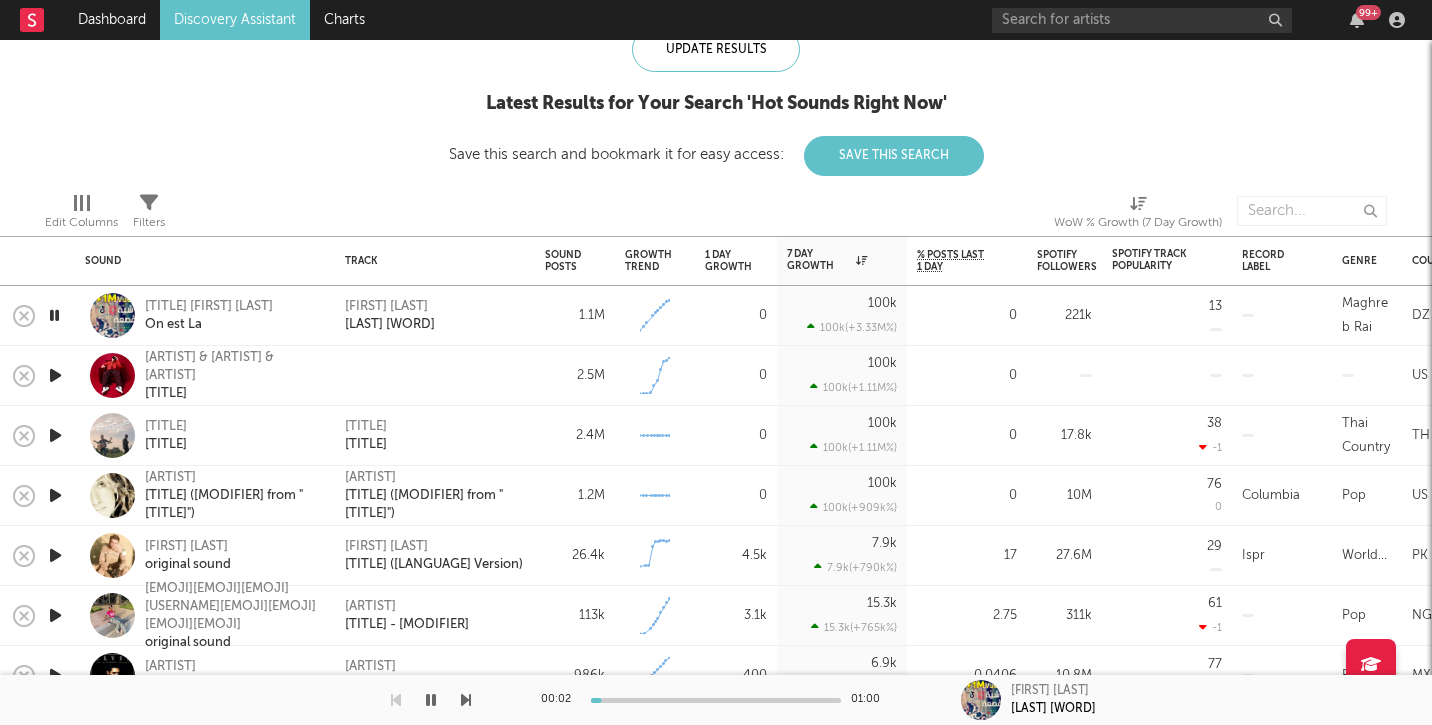 click at bounding box center [55, 375] 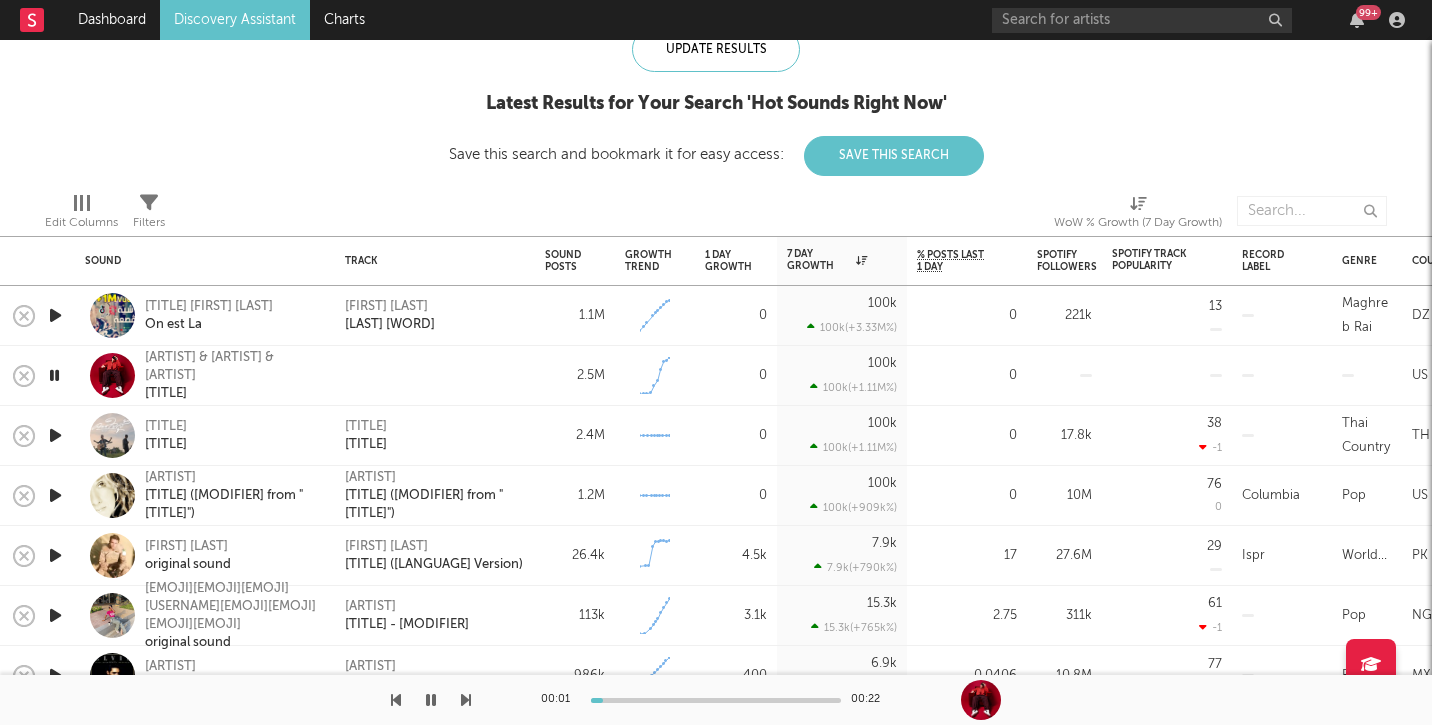 click at bounding box center [55, 435] 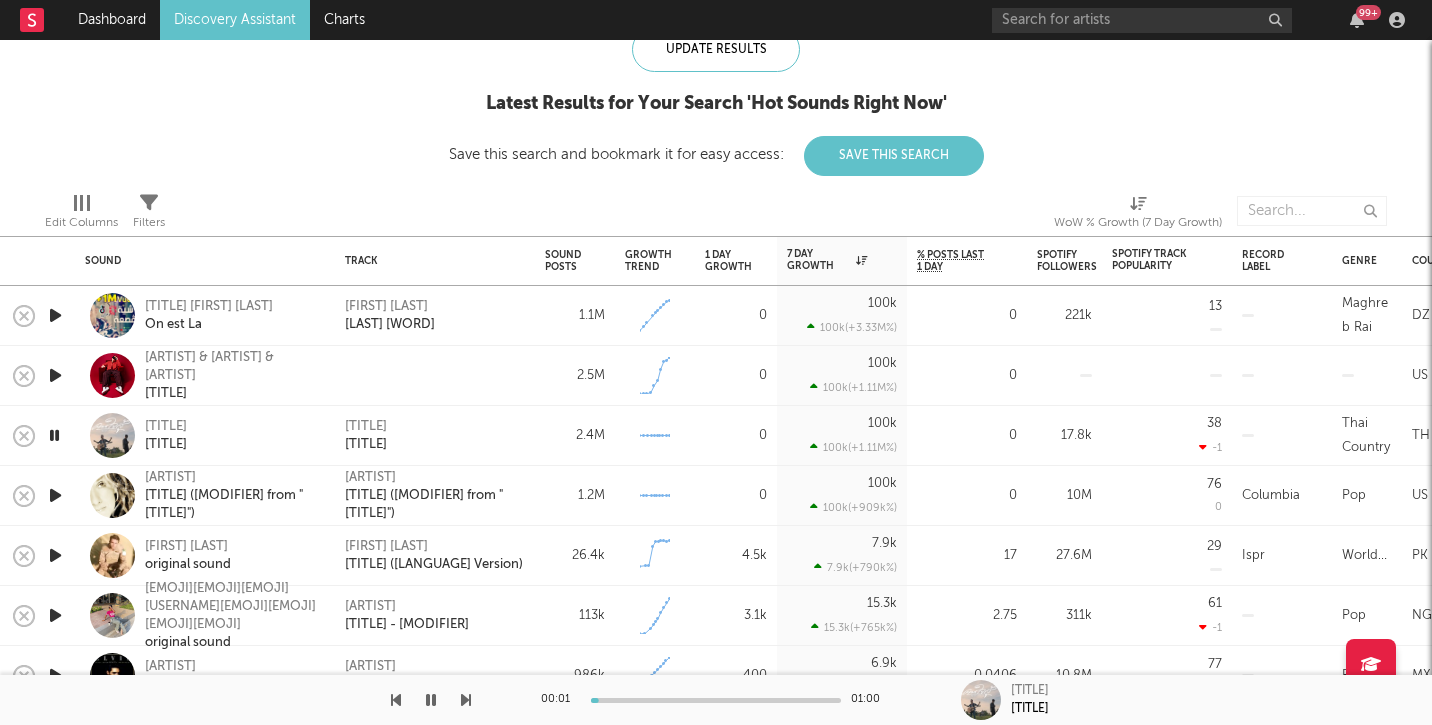 click at bounding box center [55, 495] 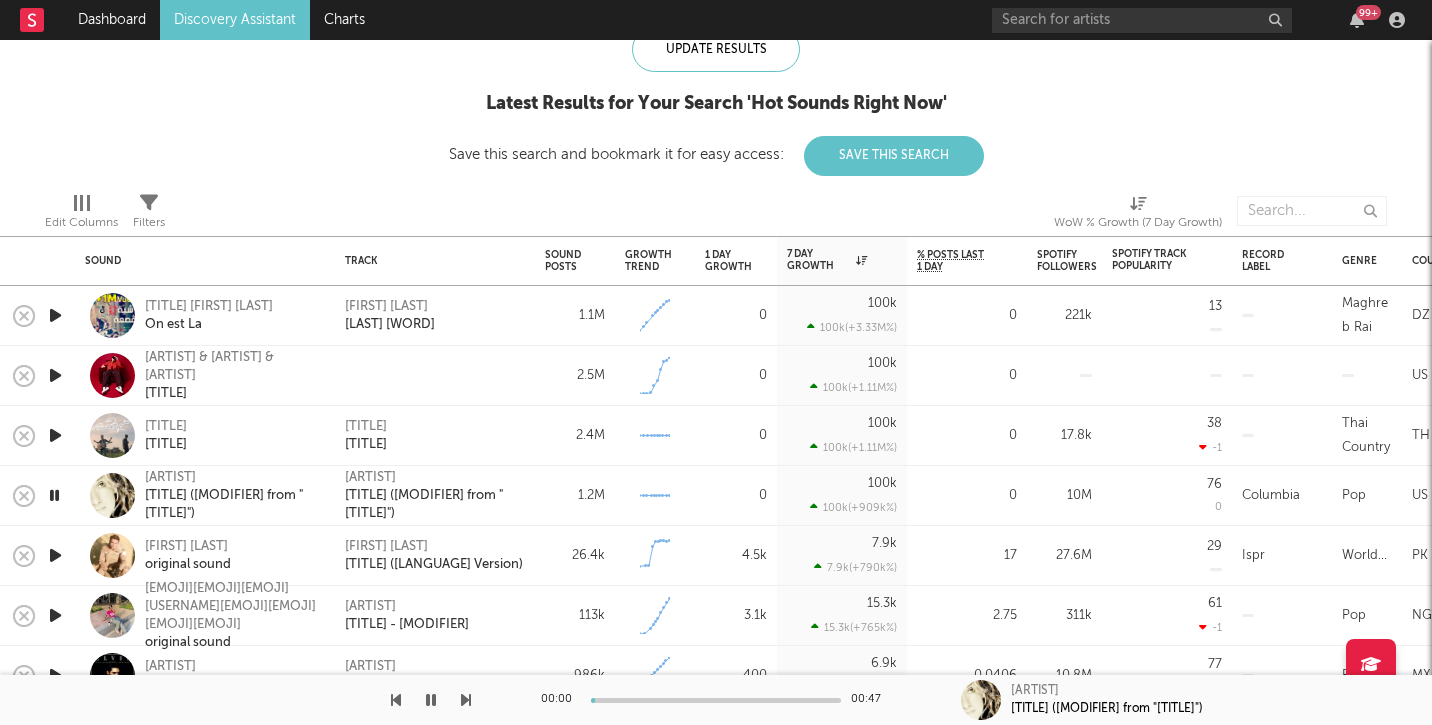 click at bounding box center (55, 555) 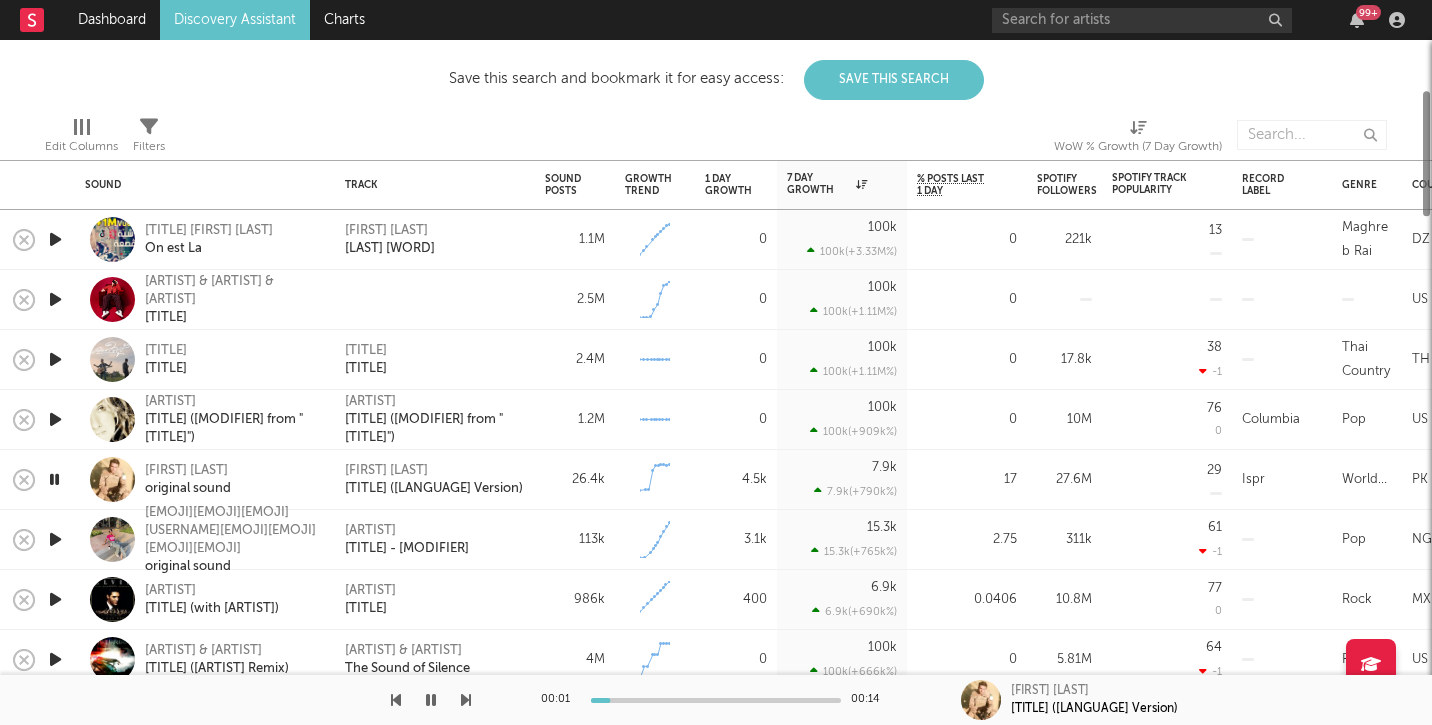 click at bounding box center [55, 539] 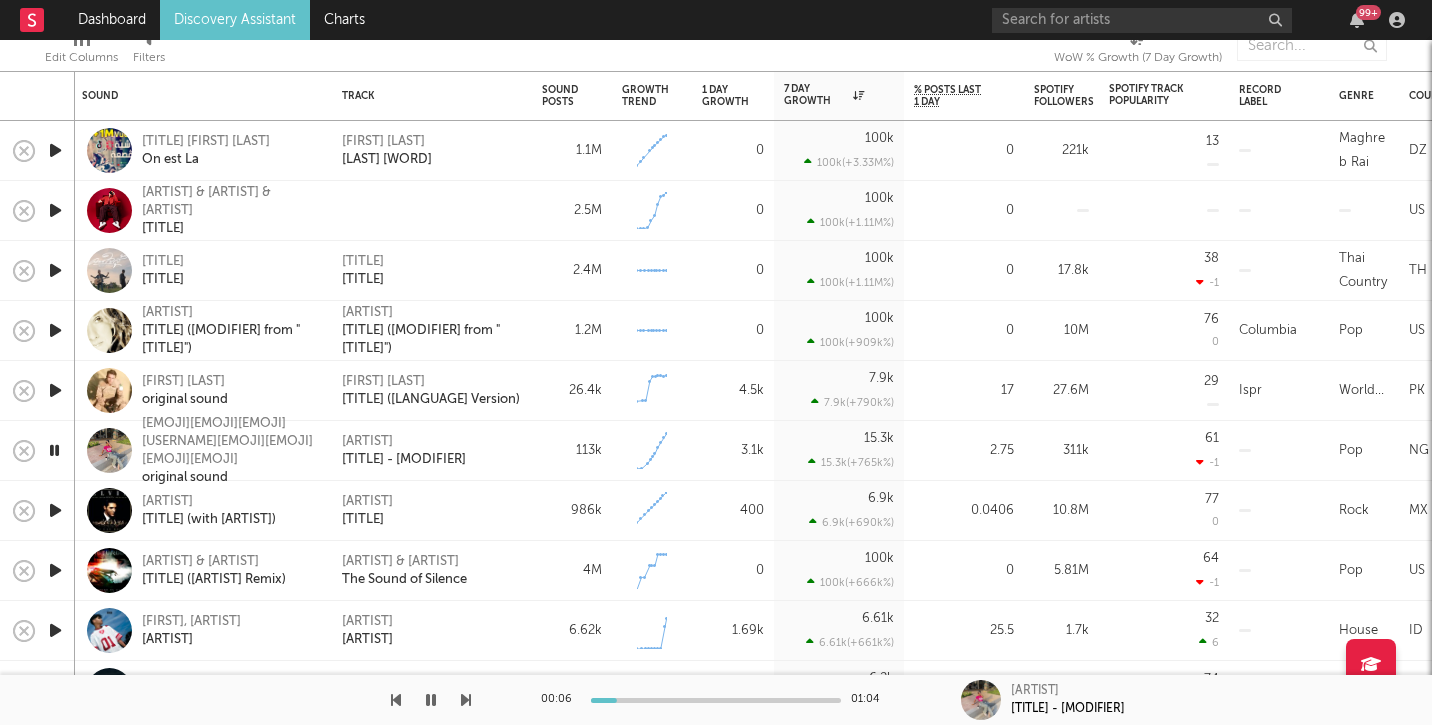 click at bounding box center [55, 510] 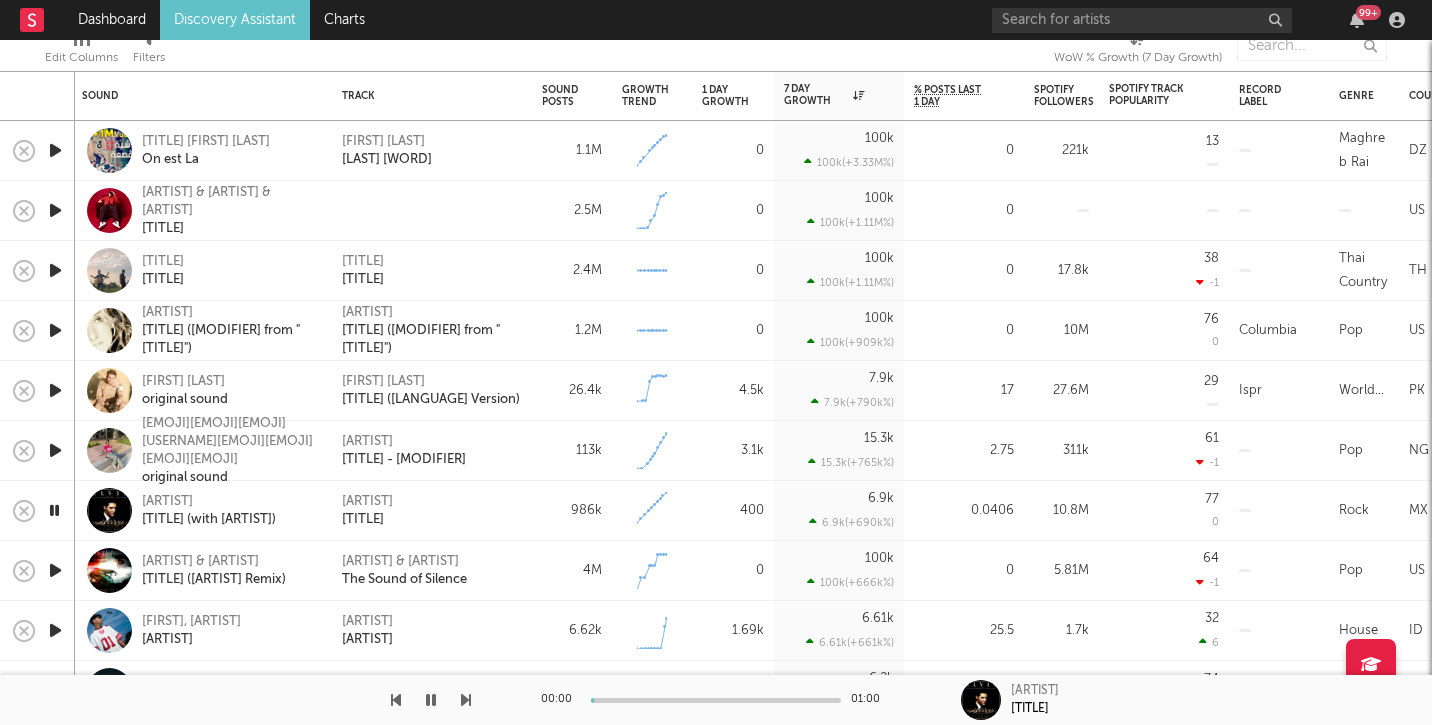 click at bounding box center [55, 570] 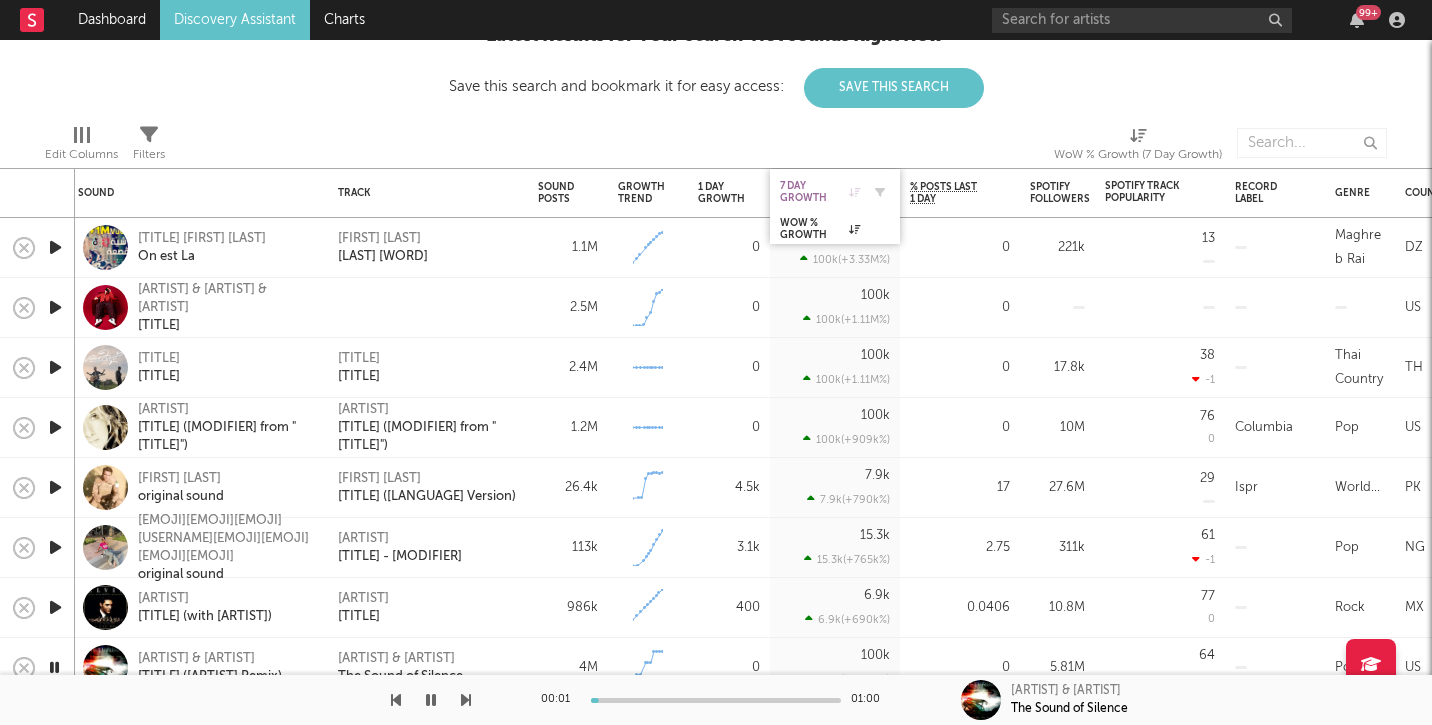 click at bounding box center [854, 192] 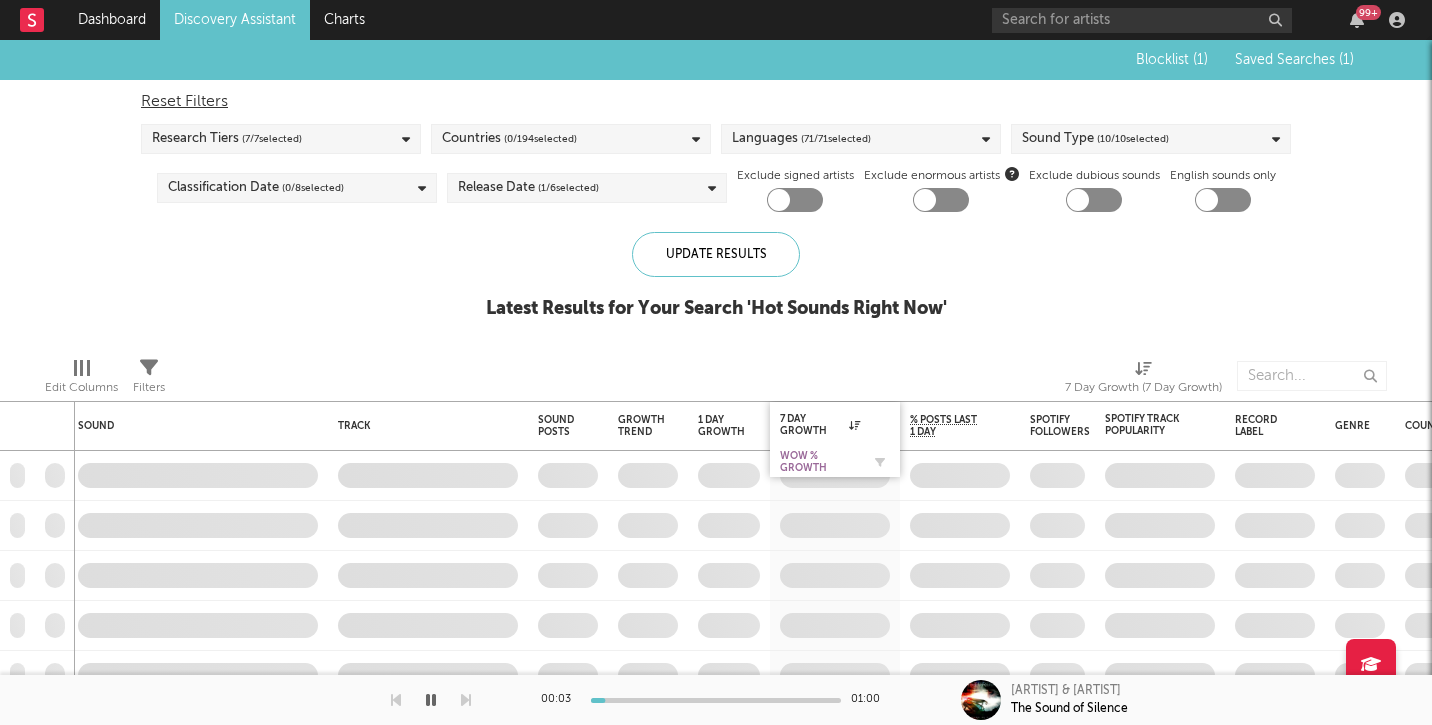 click on "WoW % Growth" at bounding box center (820, 462) 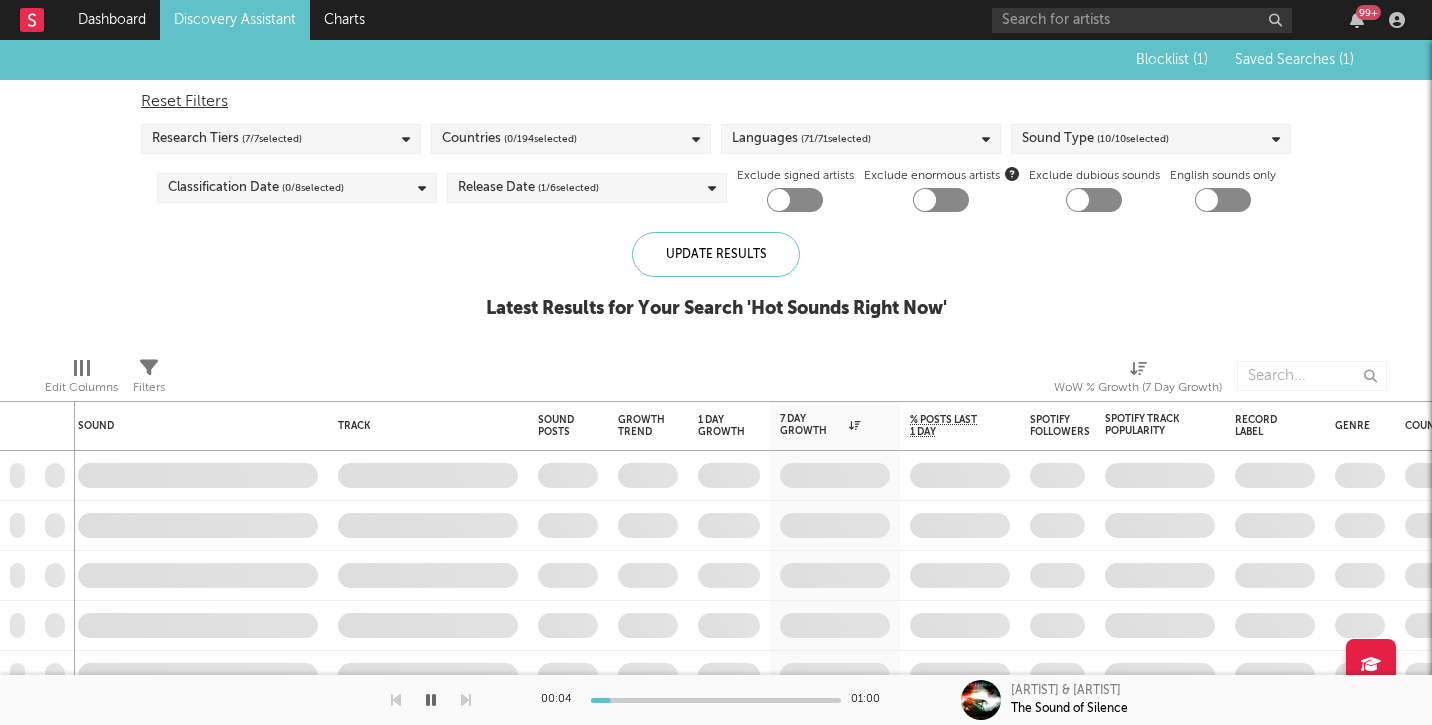 click on "Update Results Latest Results for Your Search ' Hot Sounds Right Now '" at bounding box center [716, 286] 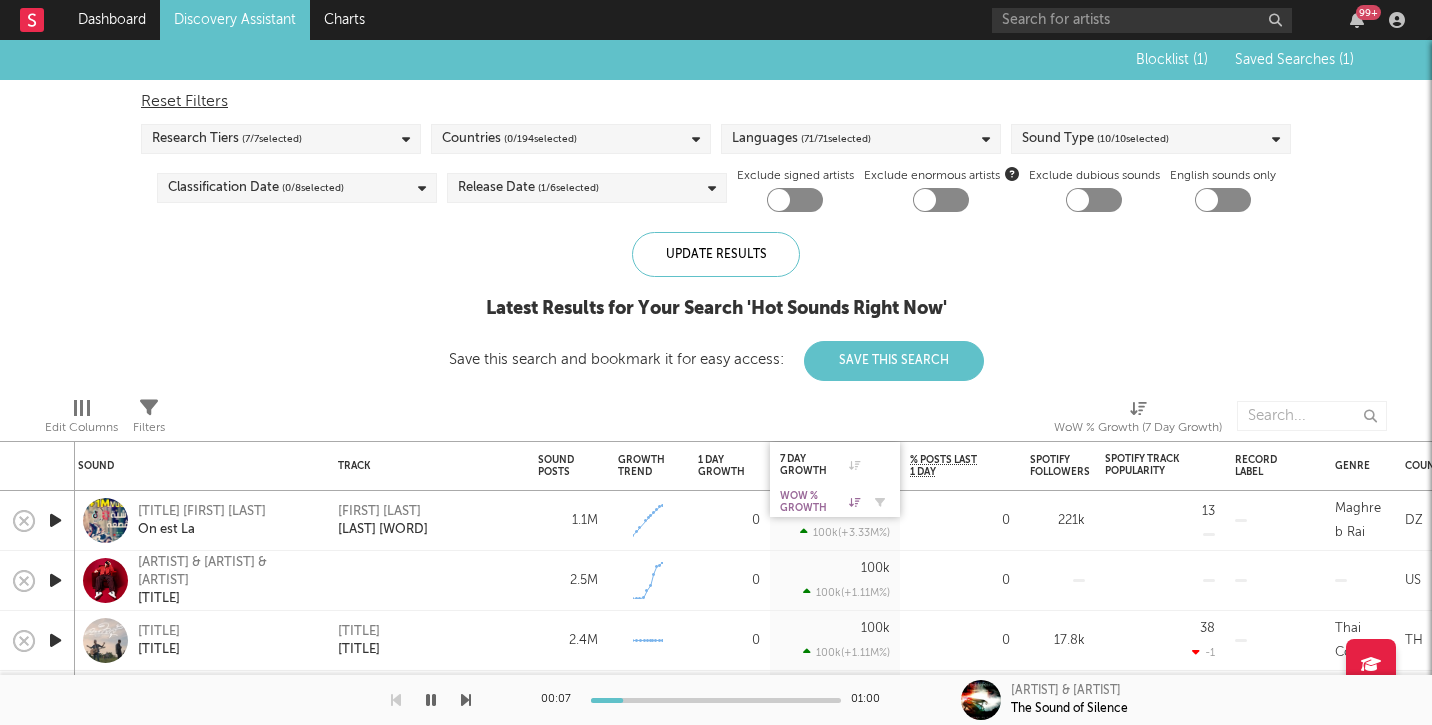 click on "WoW % Growth" at bounding box center [820, 502] 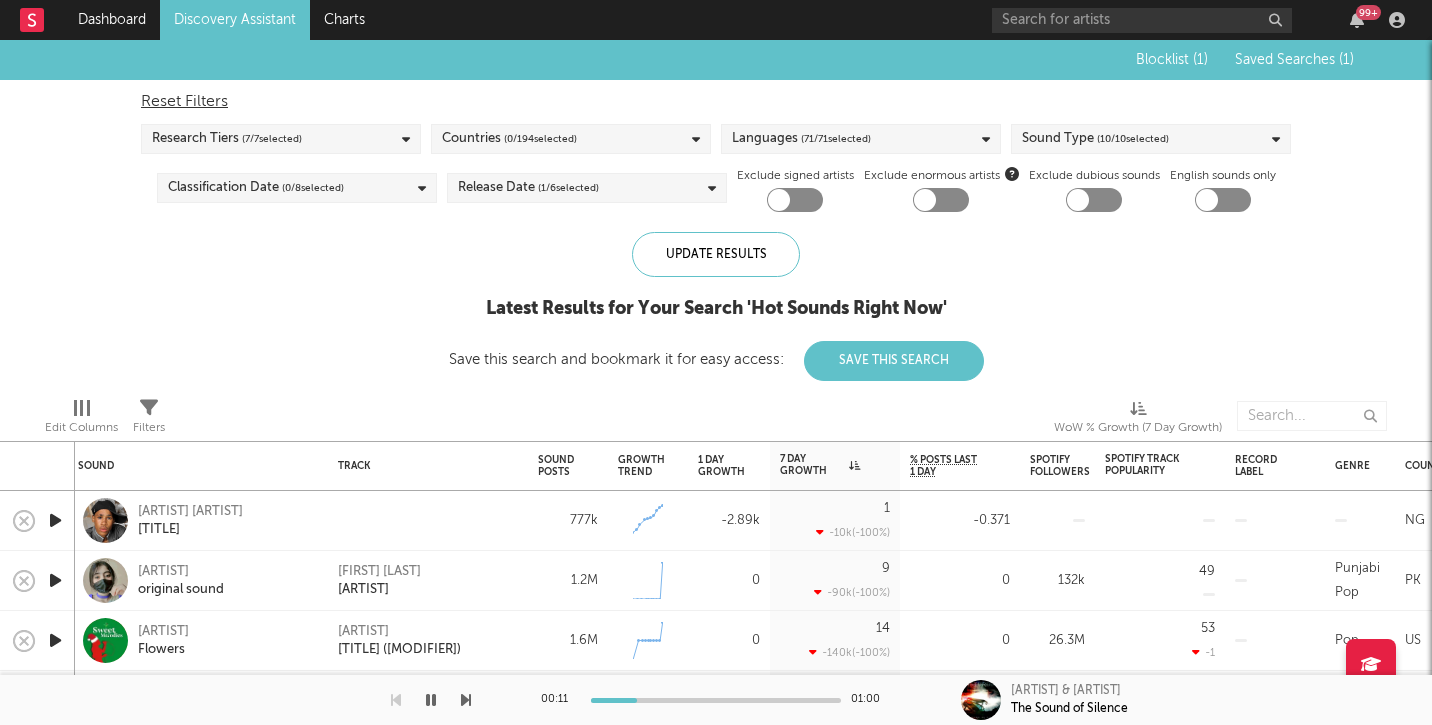 click at bounding box center [55, 520] 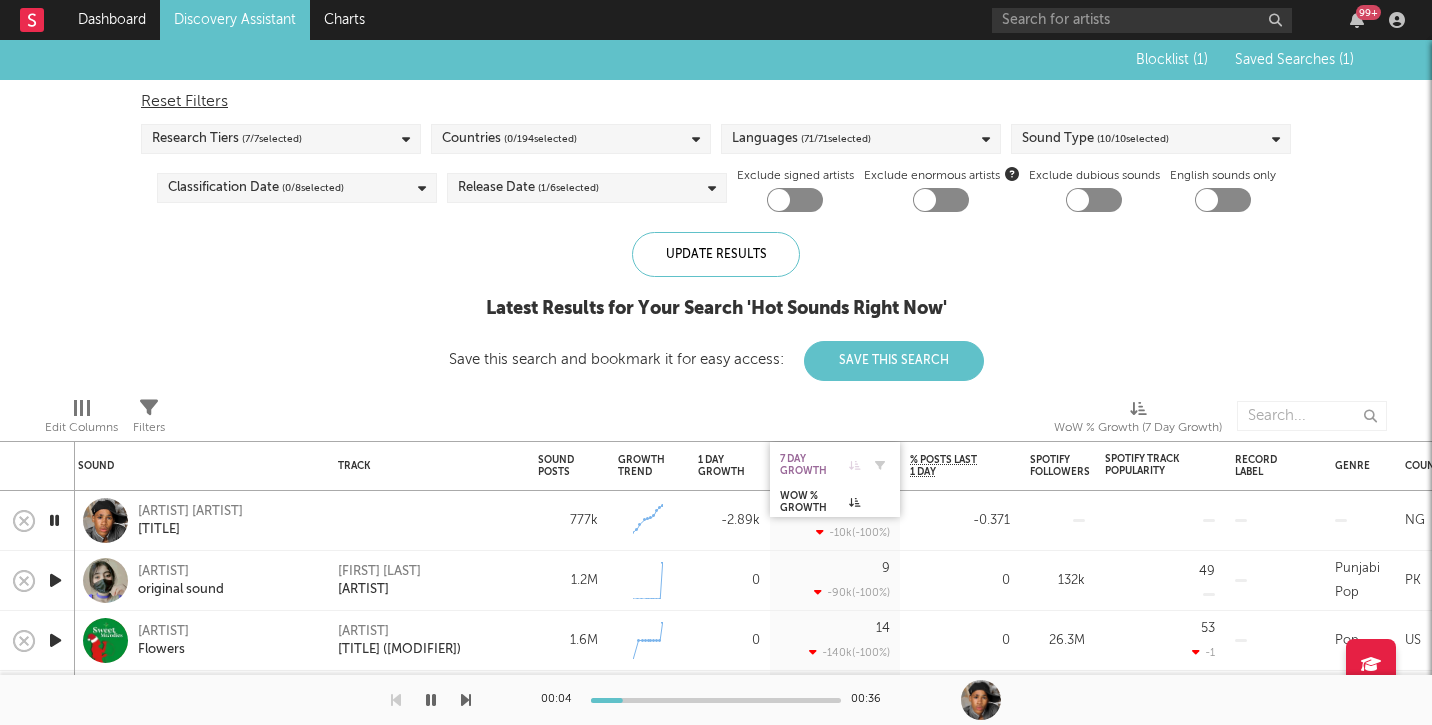 click on "7 Day Growth" at bounding box center [820, 465] 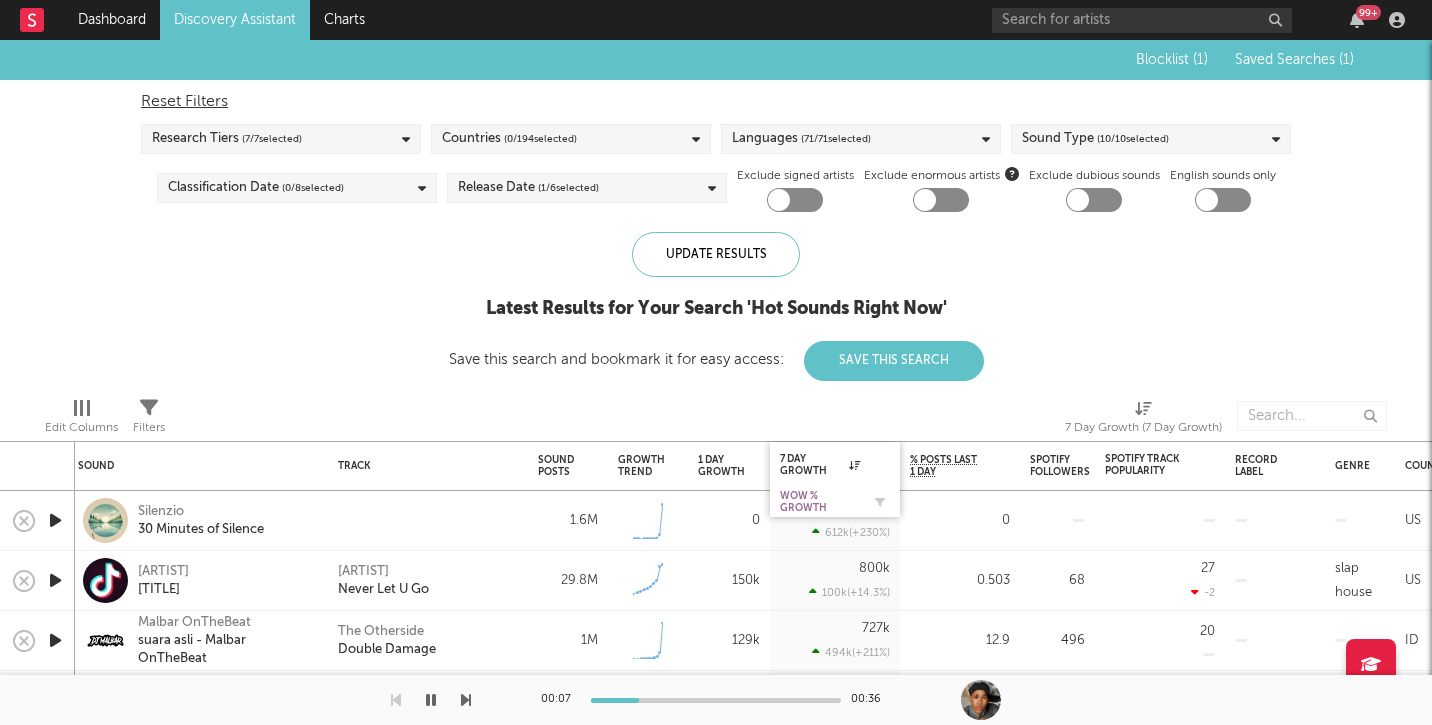 click on "WoW % Growth" at bounding box center [820, 502] 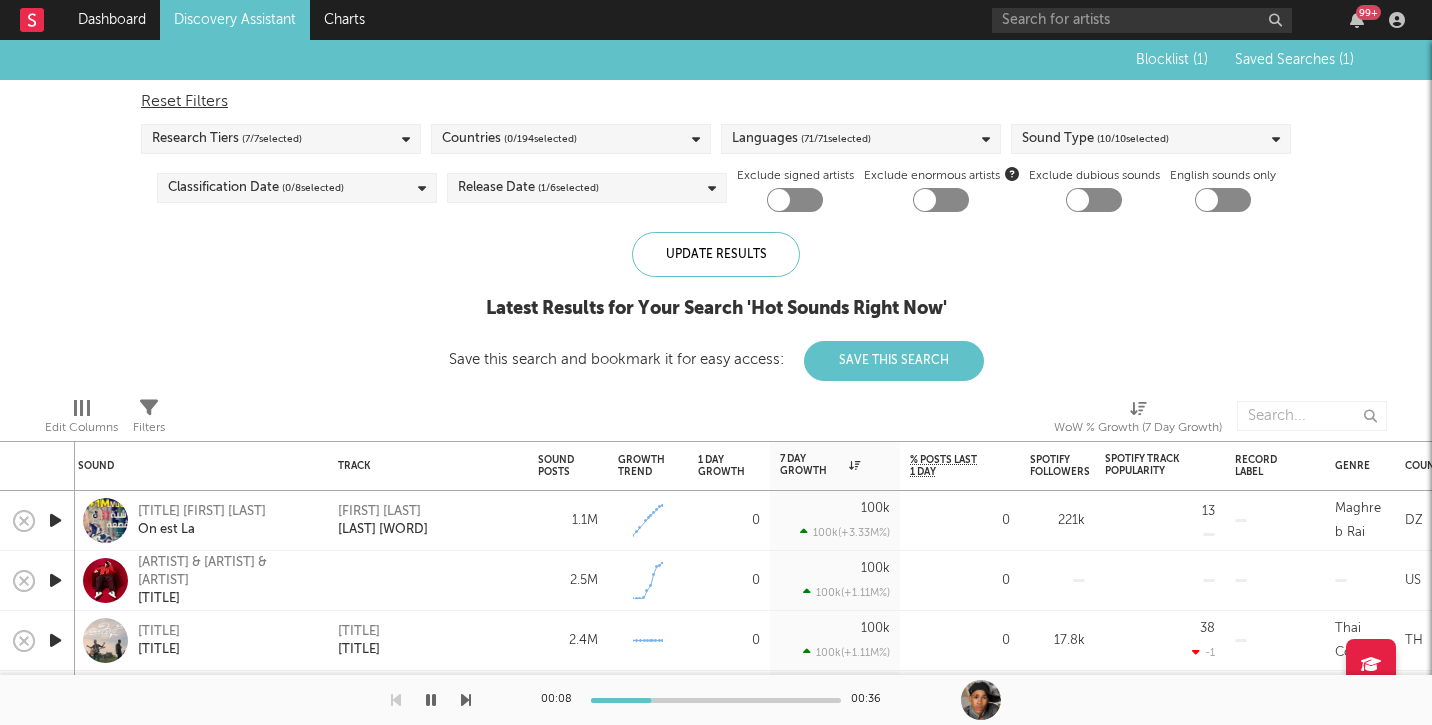 click at bounding box center (55, 521) 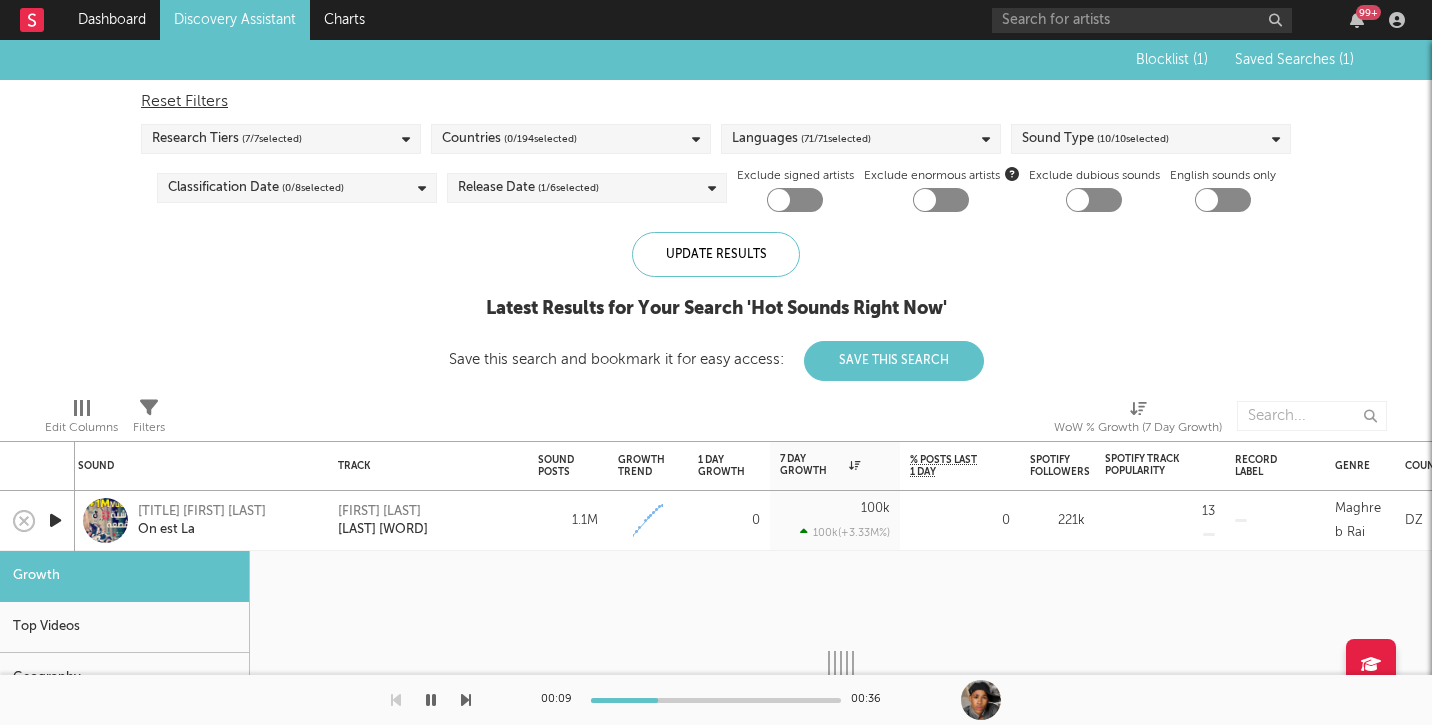 click at bounding box center [55, 520] 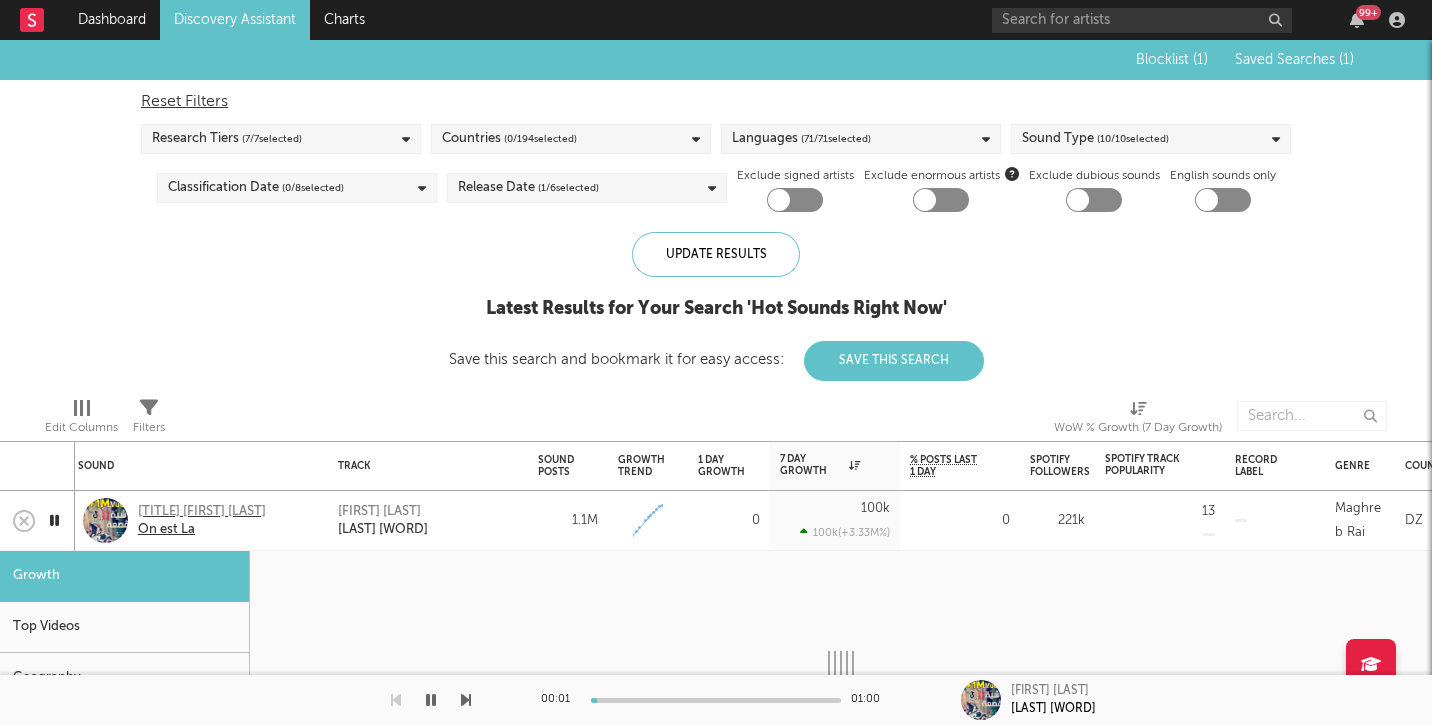 click on "[TITLE] [FIRST] [LAST]" at bounding box center (202, 512) 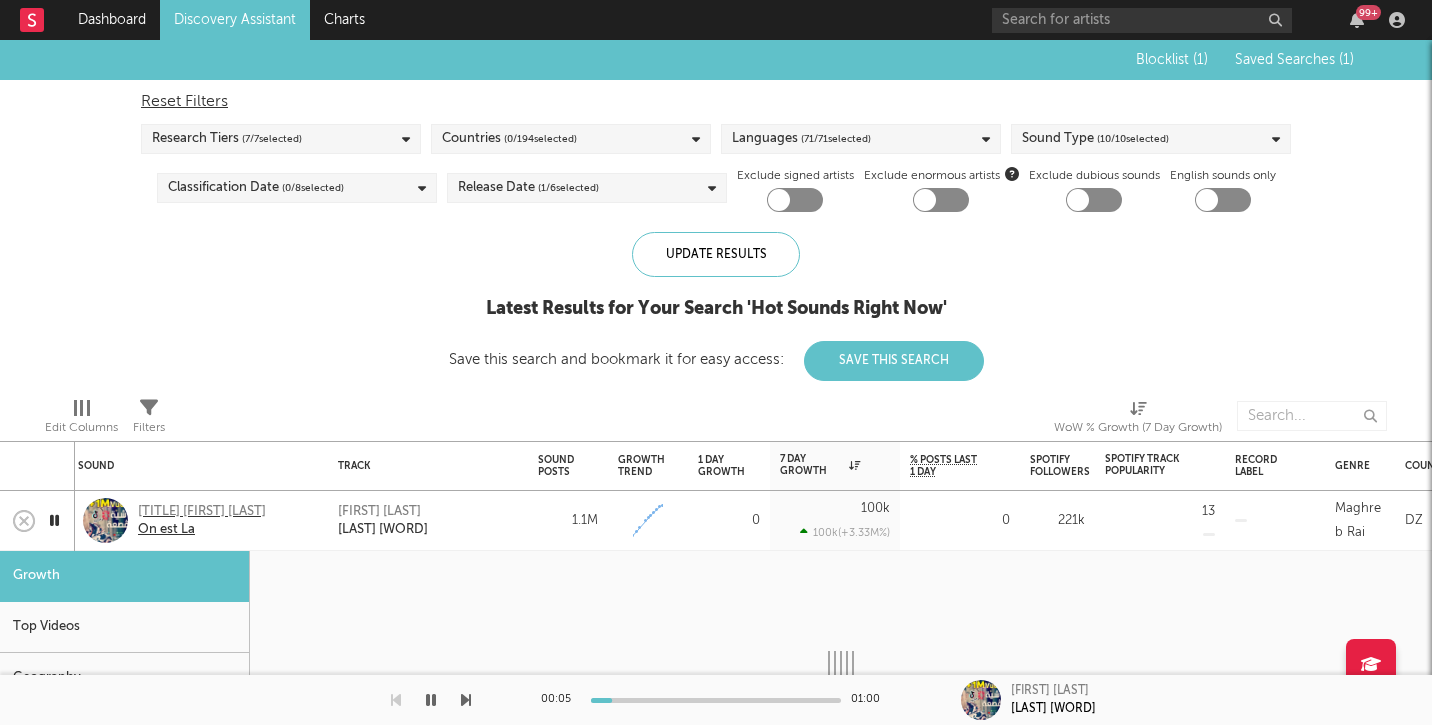 click on "On est La" at bounding box center (202, 530) 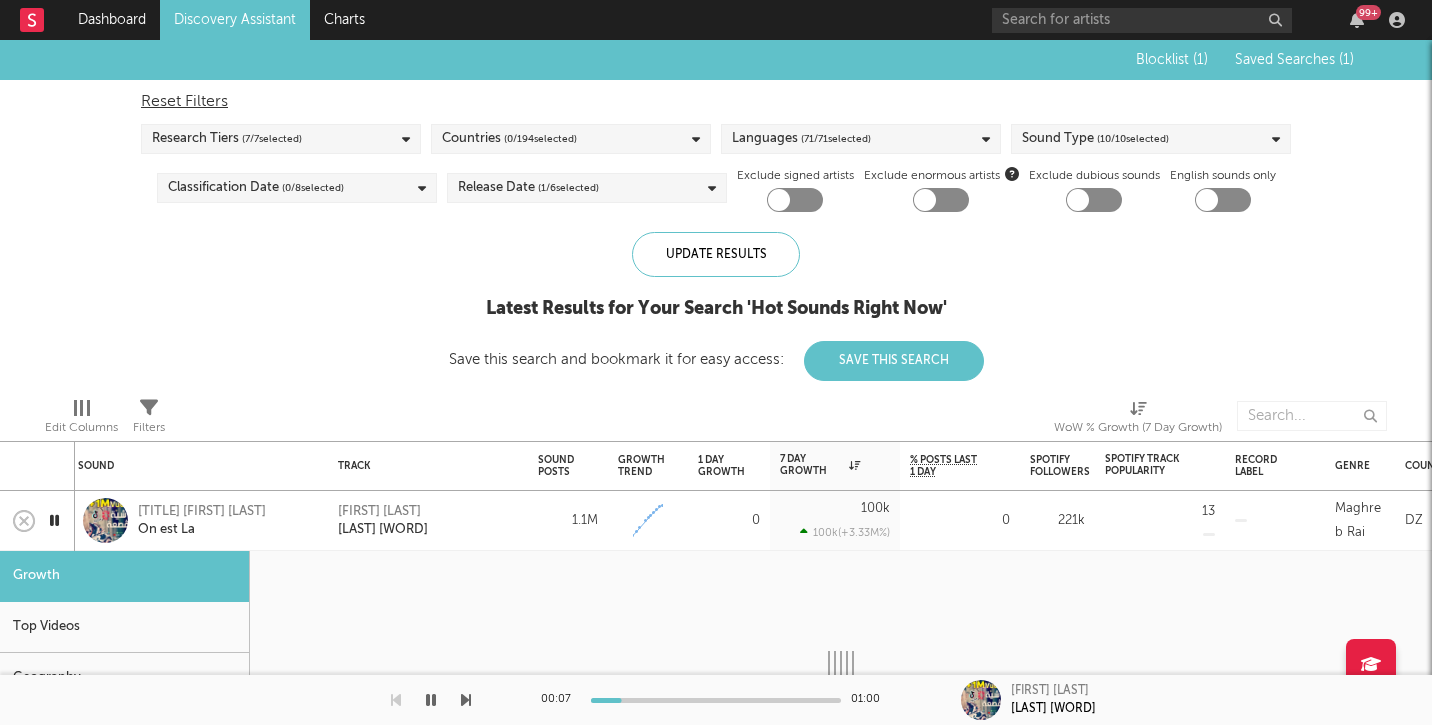 click on "[FIRST] [LAST] [LAST]" at bounding box center (428, 521) 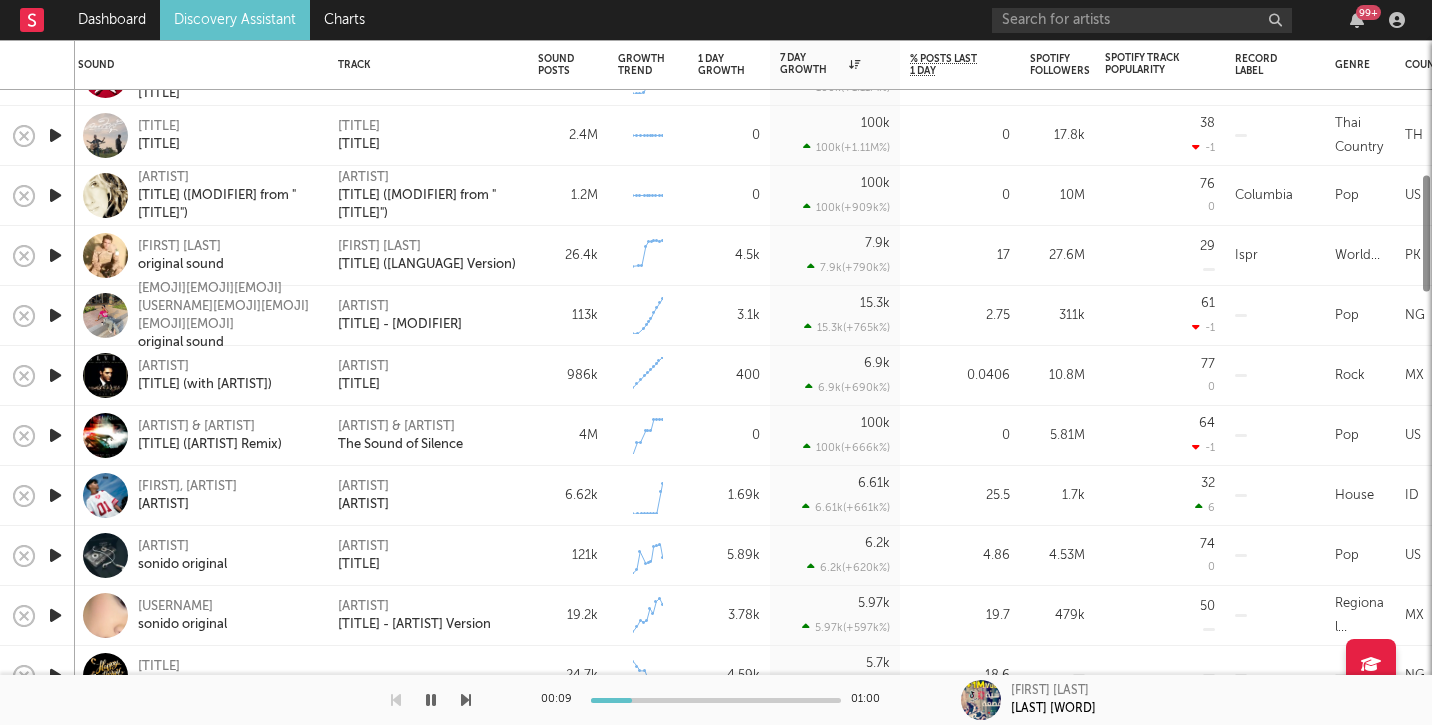click at bounding box center [55, 495] 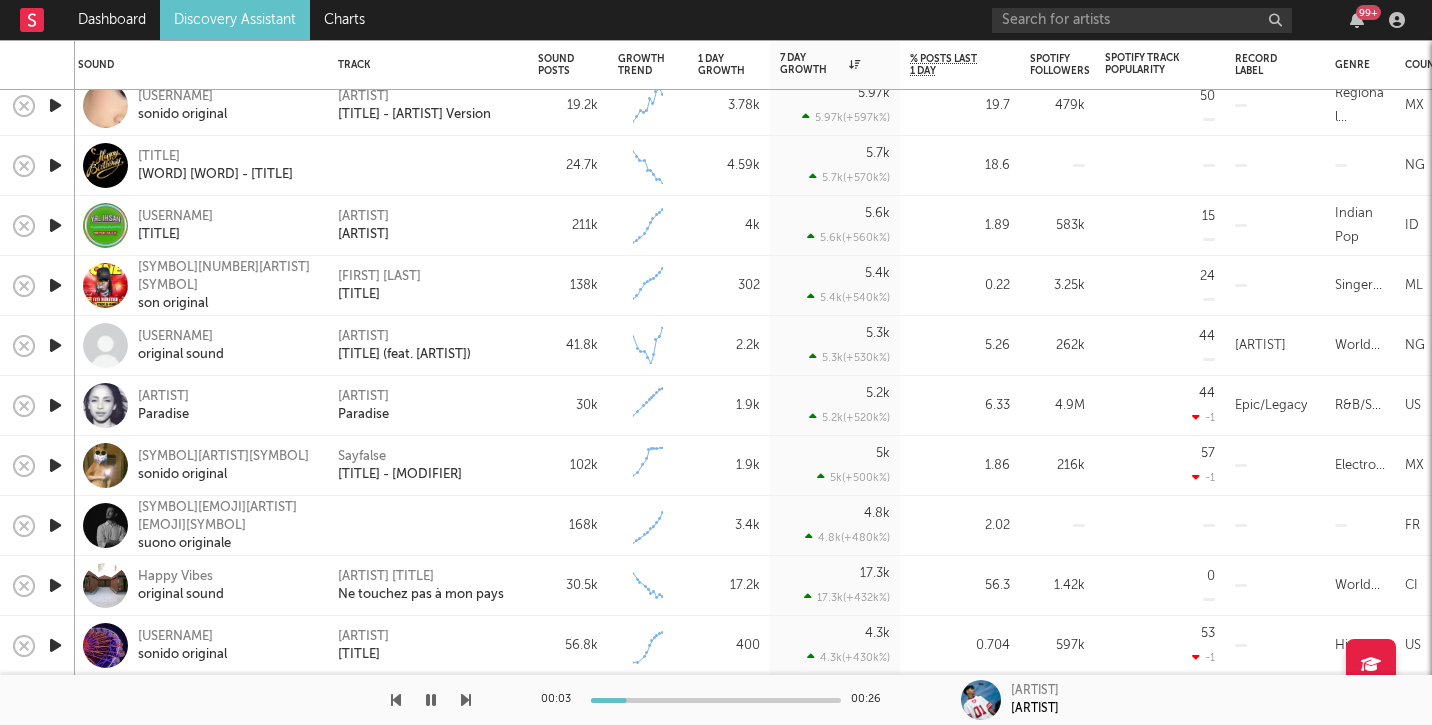 click at bounding box center [55, 405] 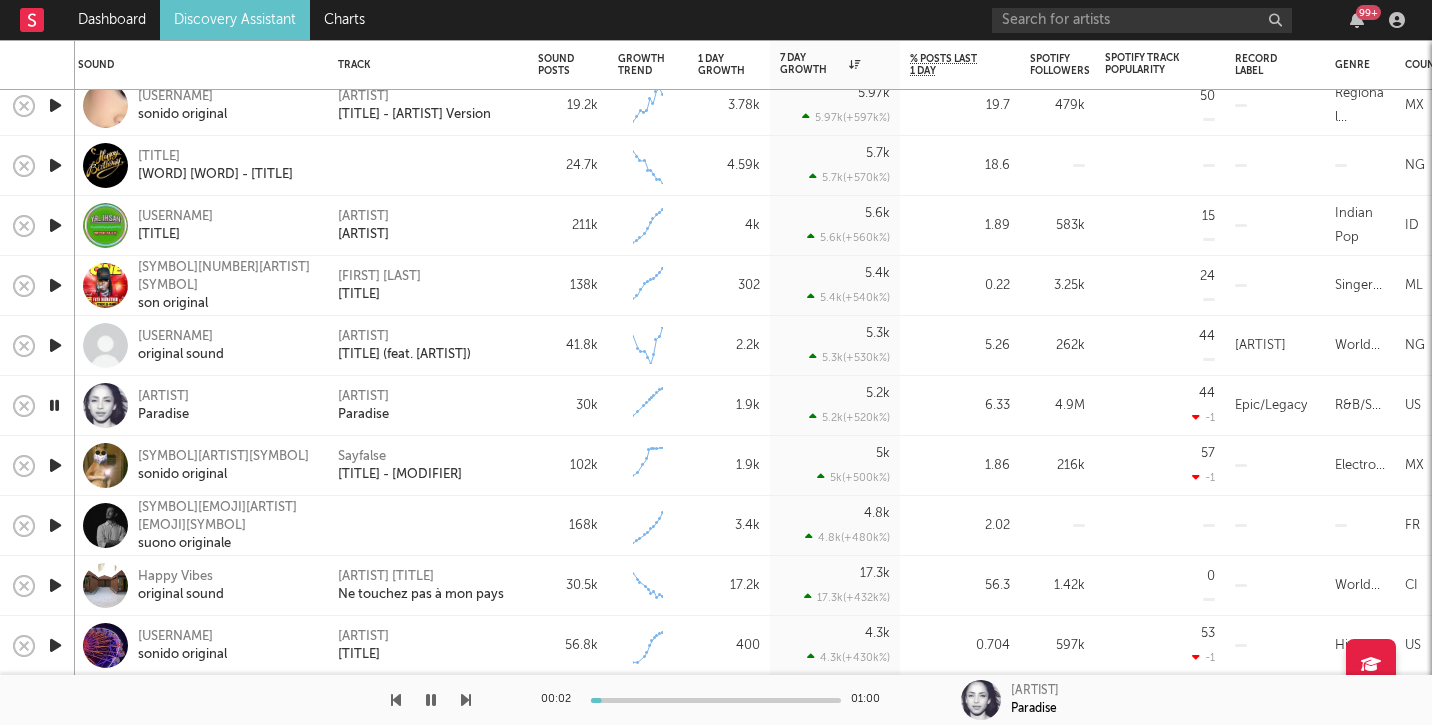 click at bounding box center [55, 525] 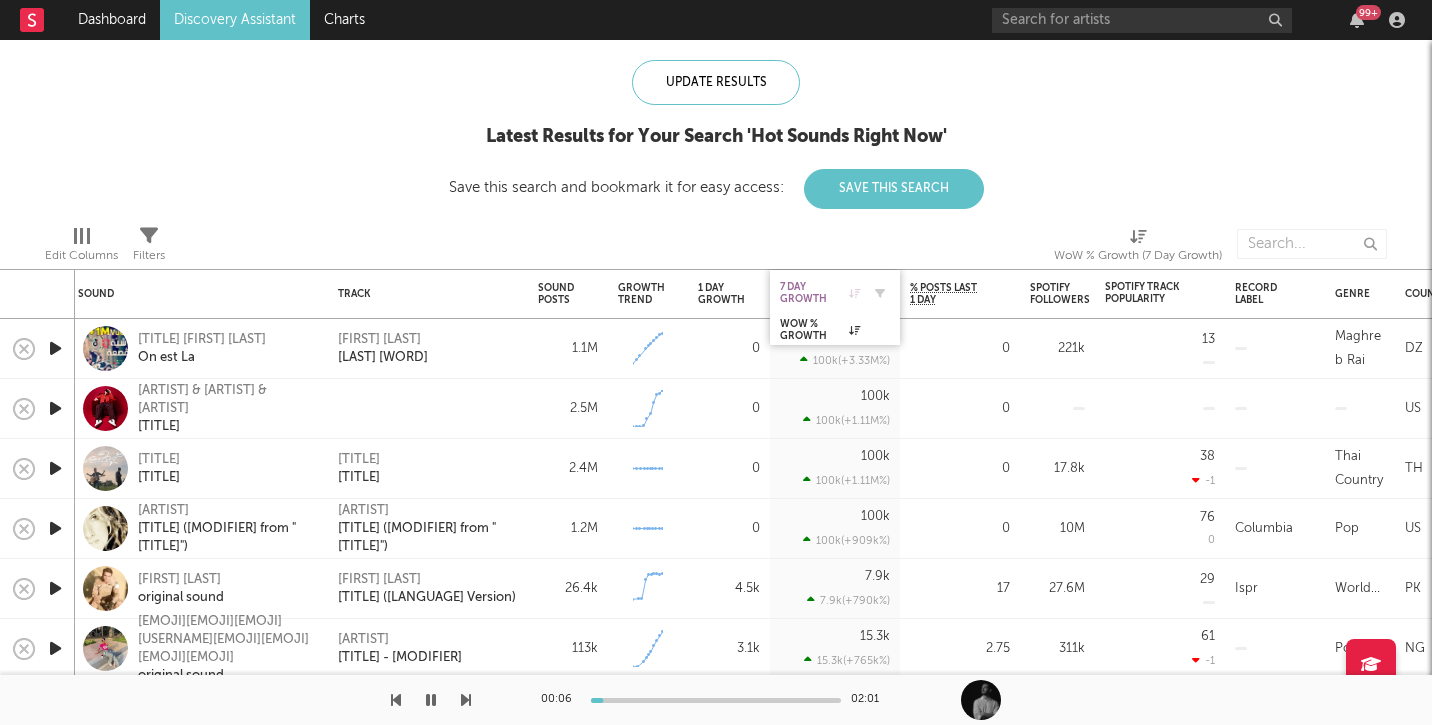 click on "7 Day Growth" at bounding box center [820, 293] 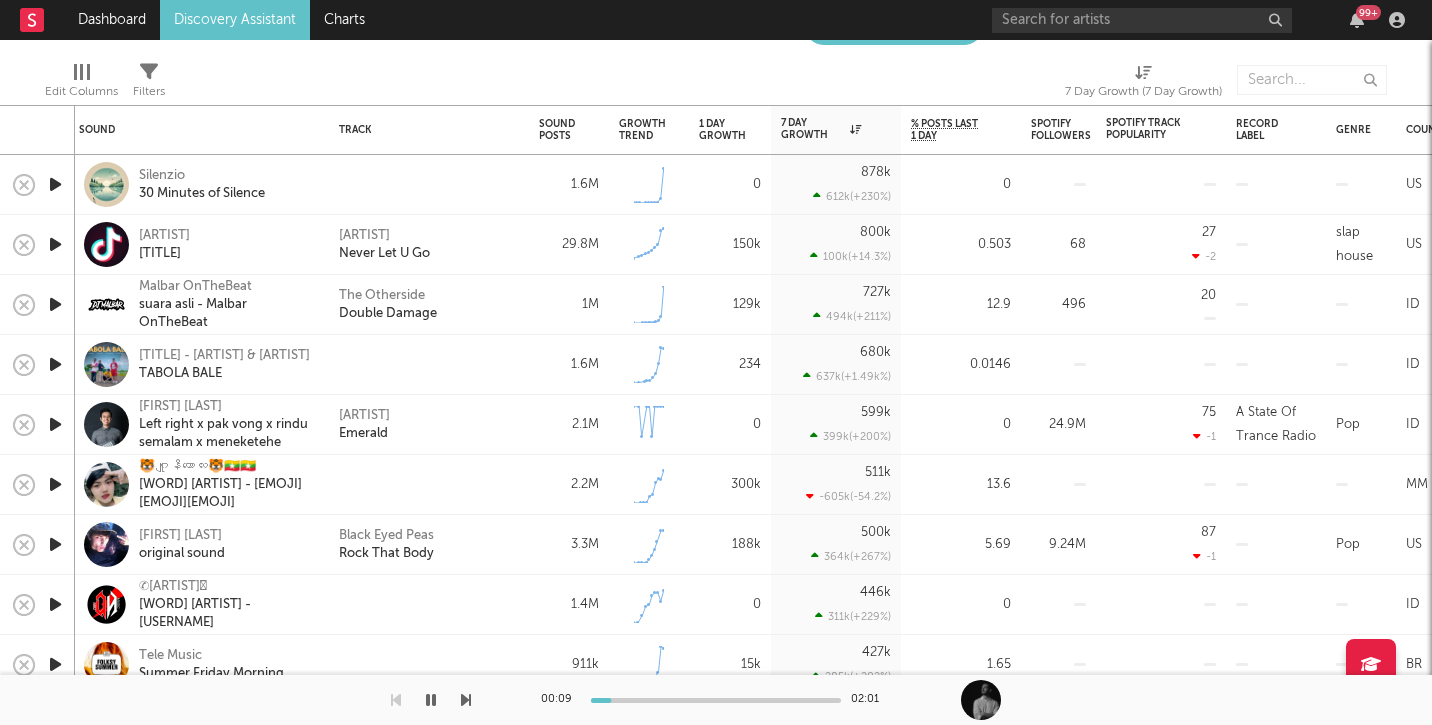 click at bounding box center [55, 424] 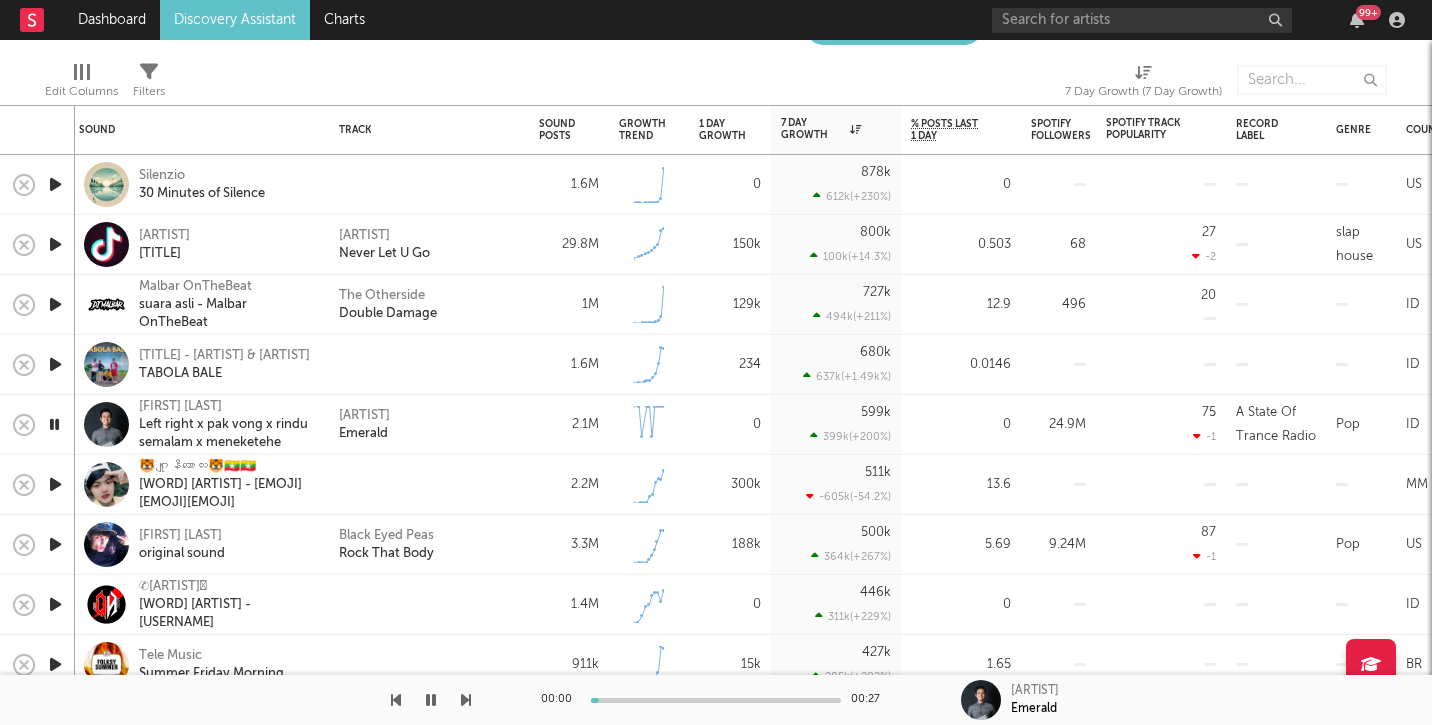 click at bounding box center (55, 544) 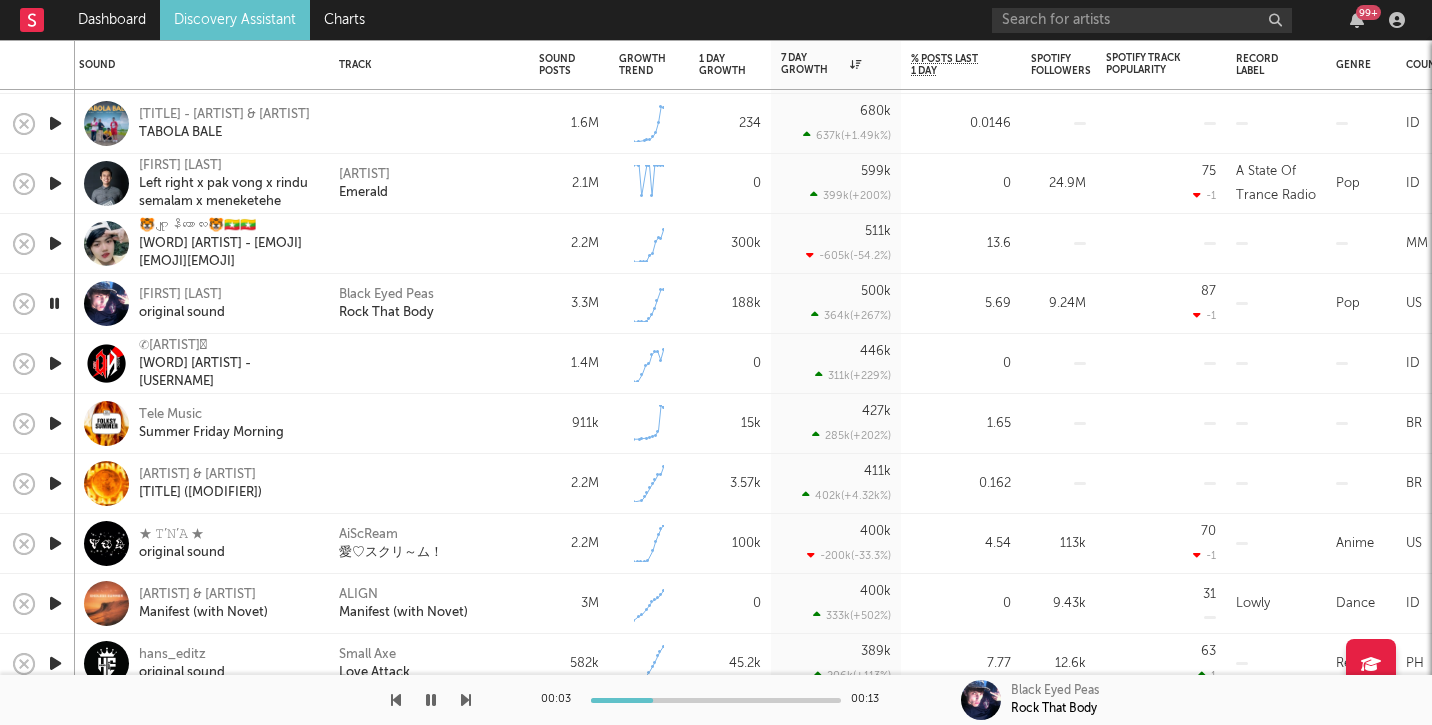 click at bounding box center (55, 543) 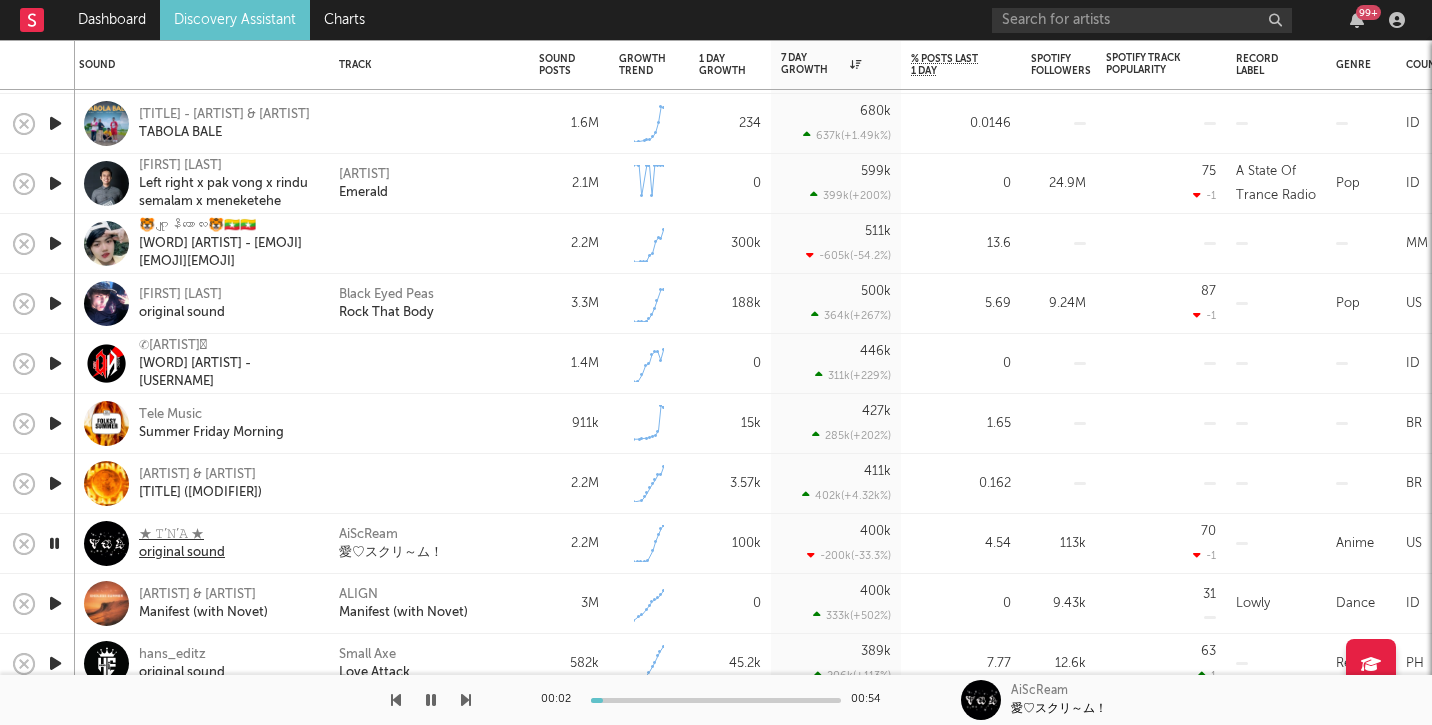 click on "original sound" at bounding box center (182, 553) 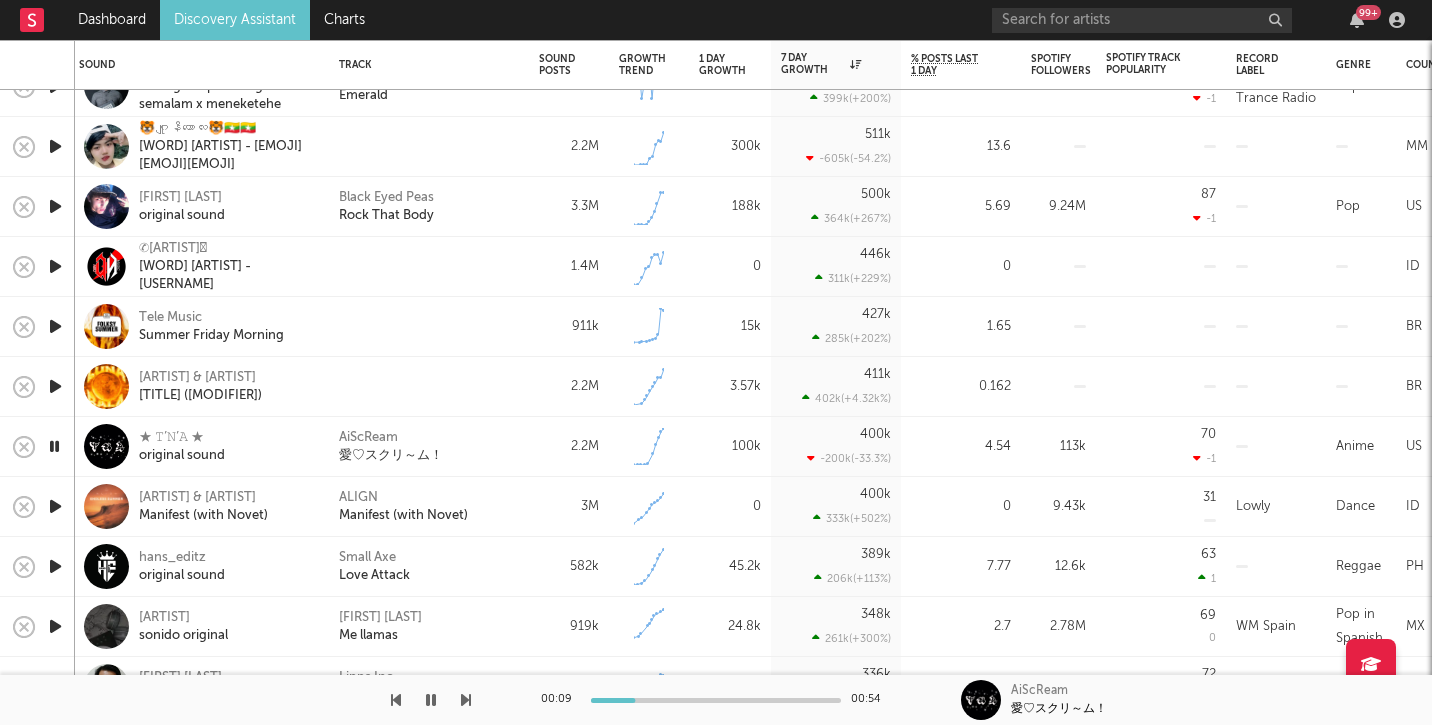 click at bounding box center (55, 566) 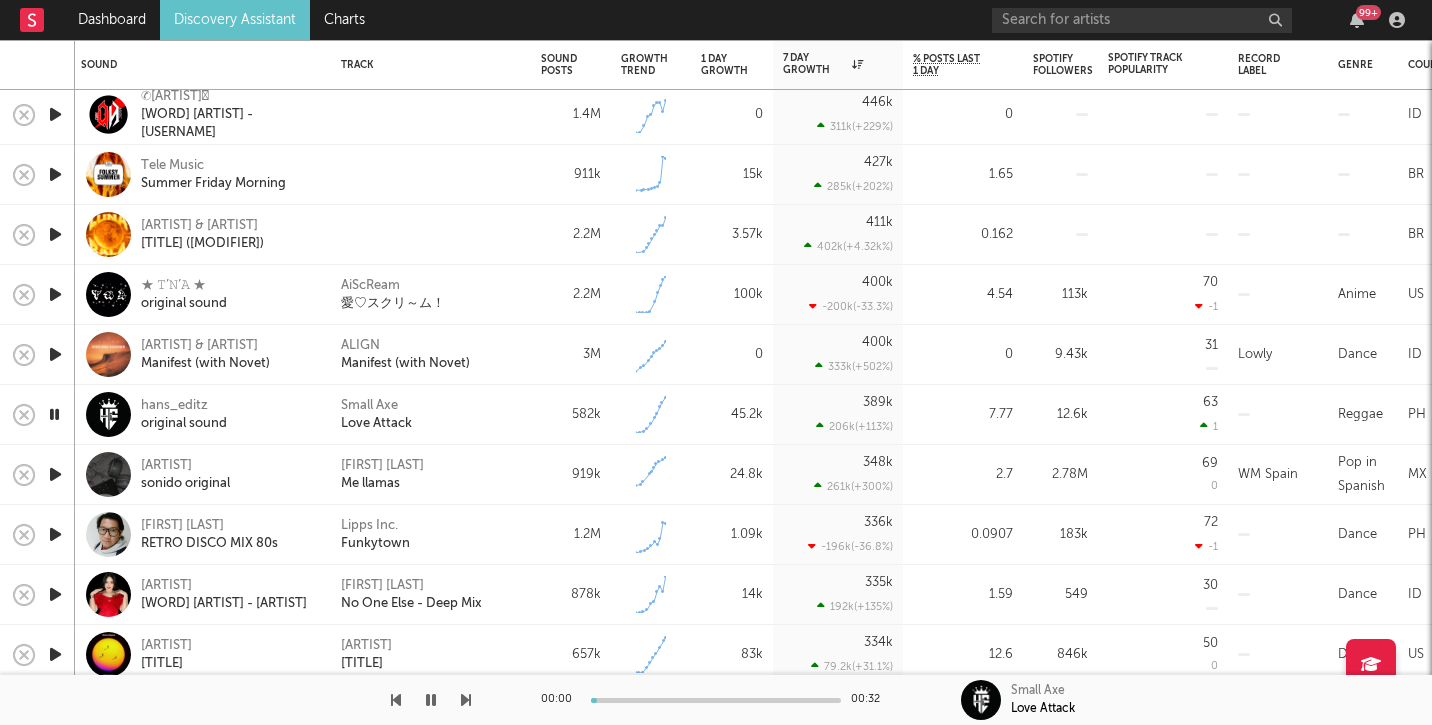 click at bounding box center (55, 474) 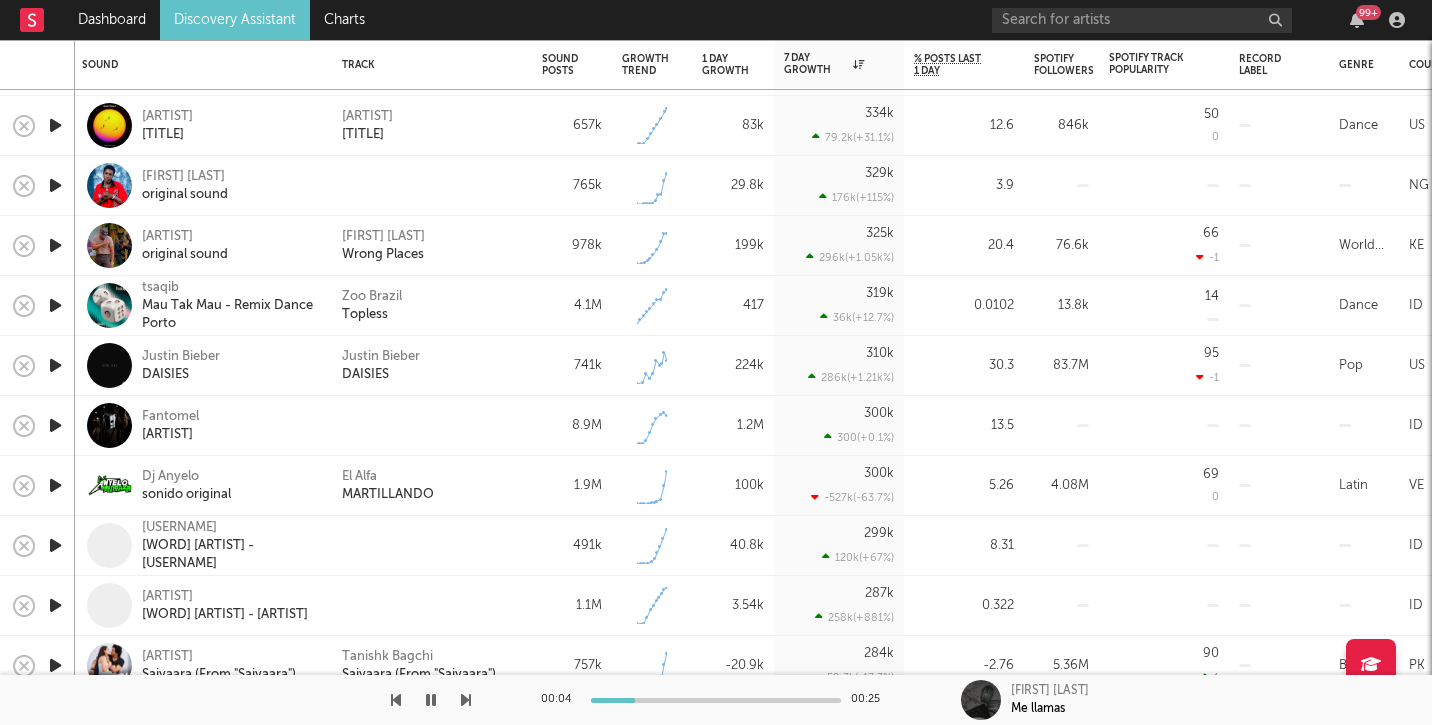 click at bounding box center [55, 545] 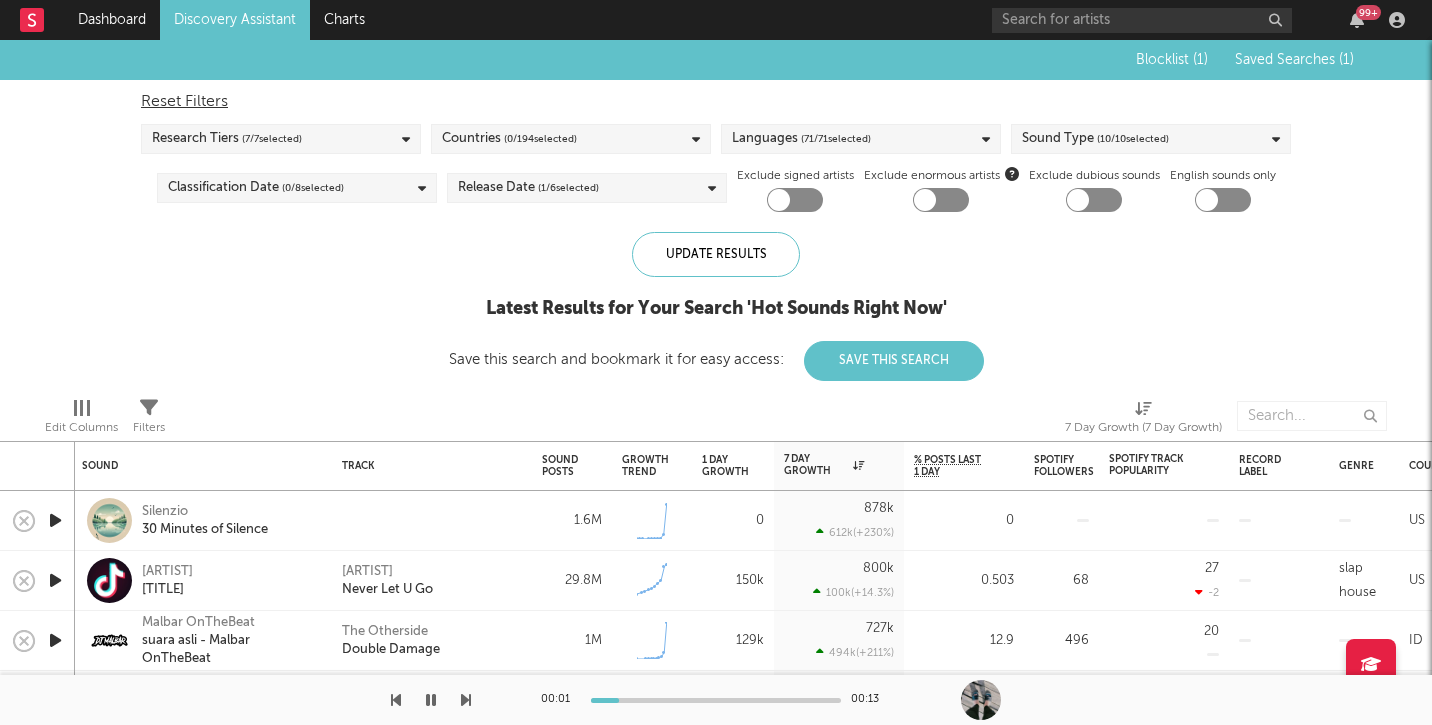 click at bounding box center (55, 520) 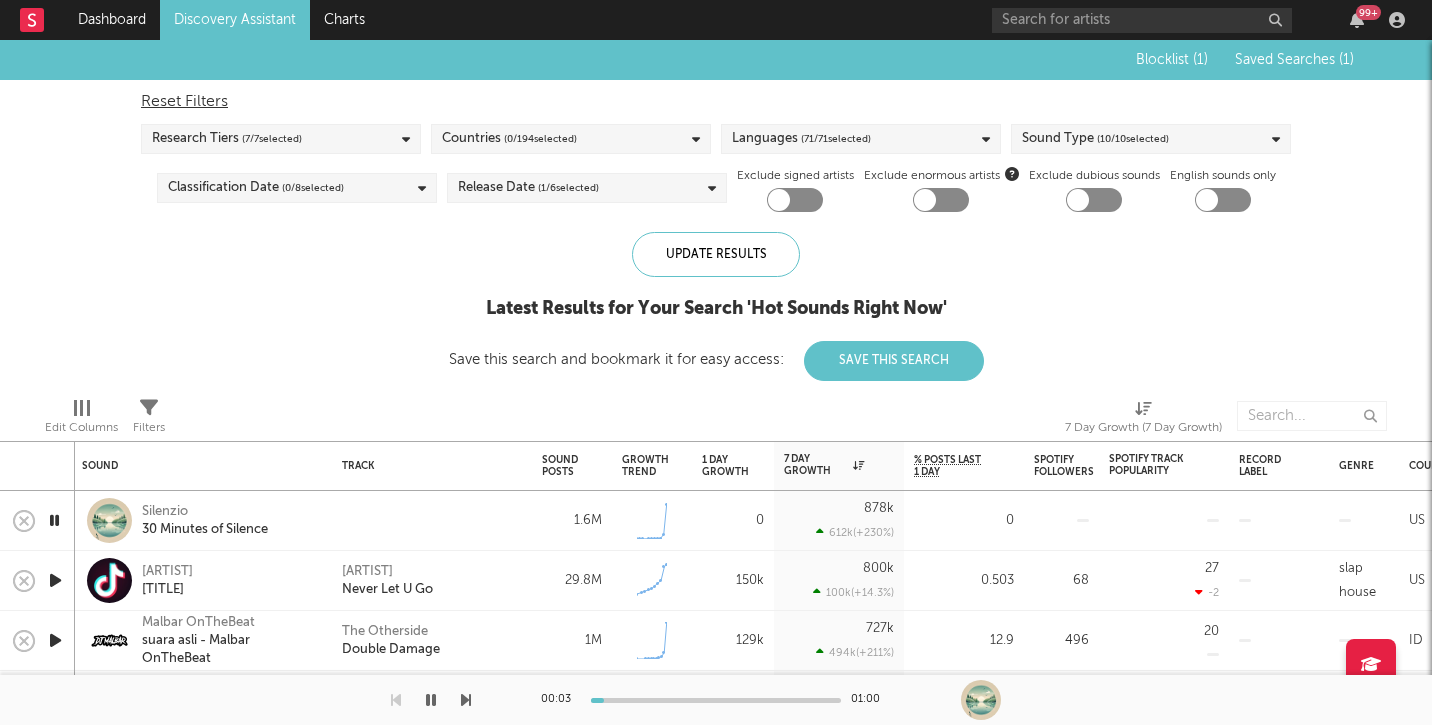 click at bounding box center [54, 520] 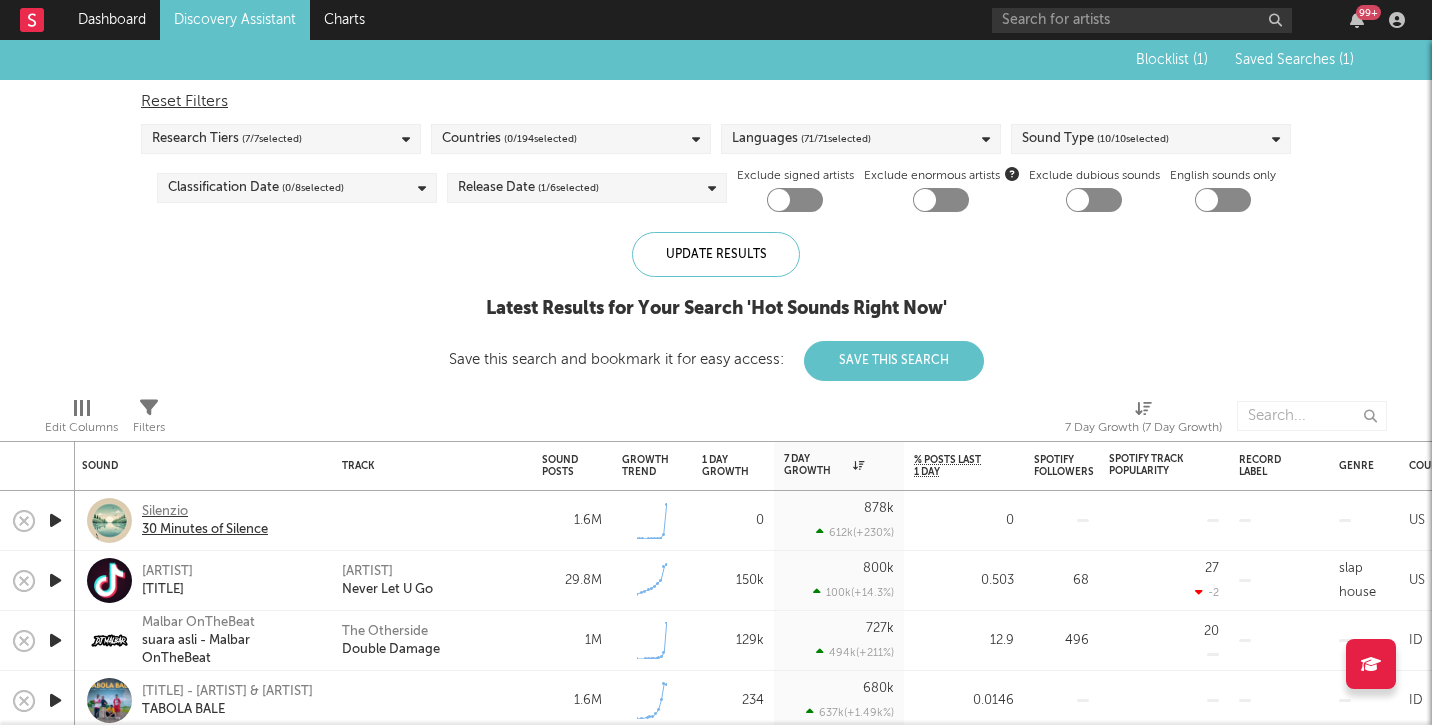 click on "Silenzio" at bounding box center [205, 512] 